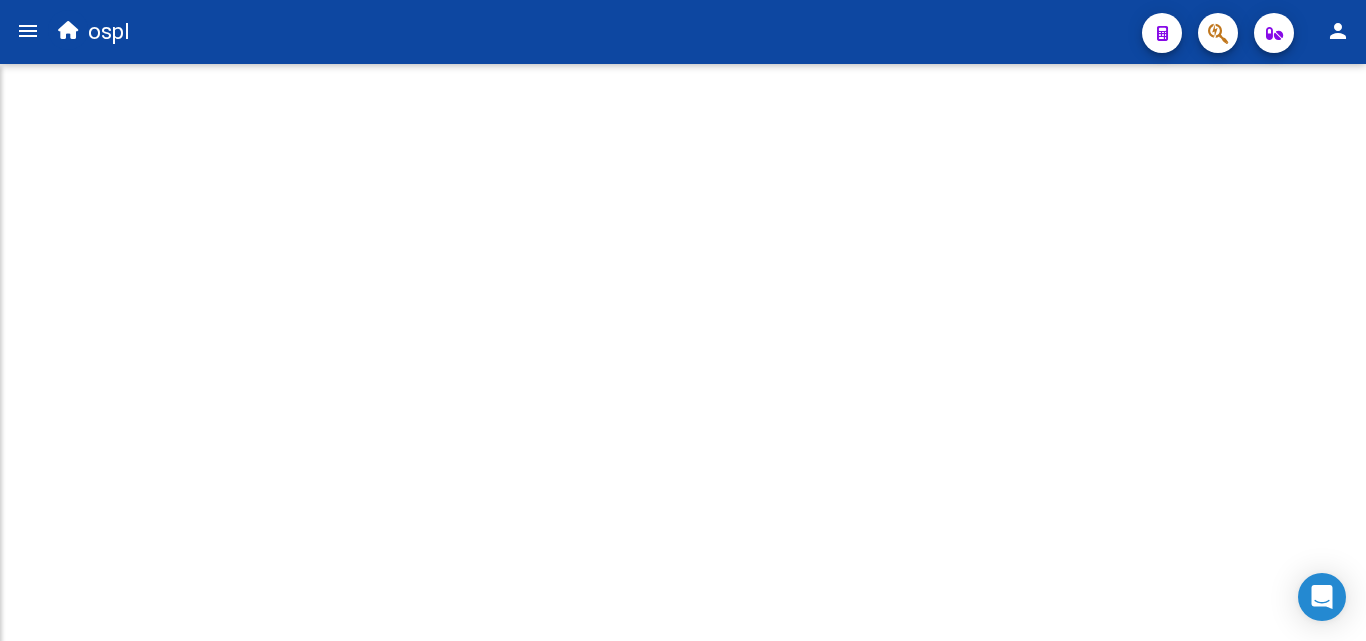 scroll, scrollTop: 0, scrollLeft: 0, axis: both 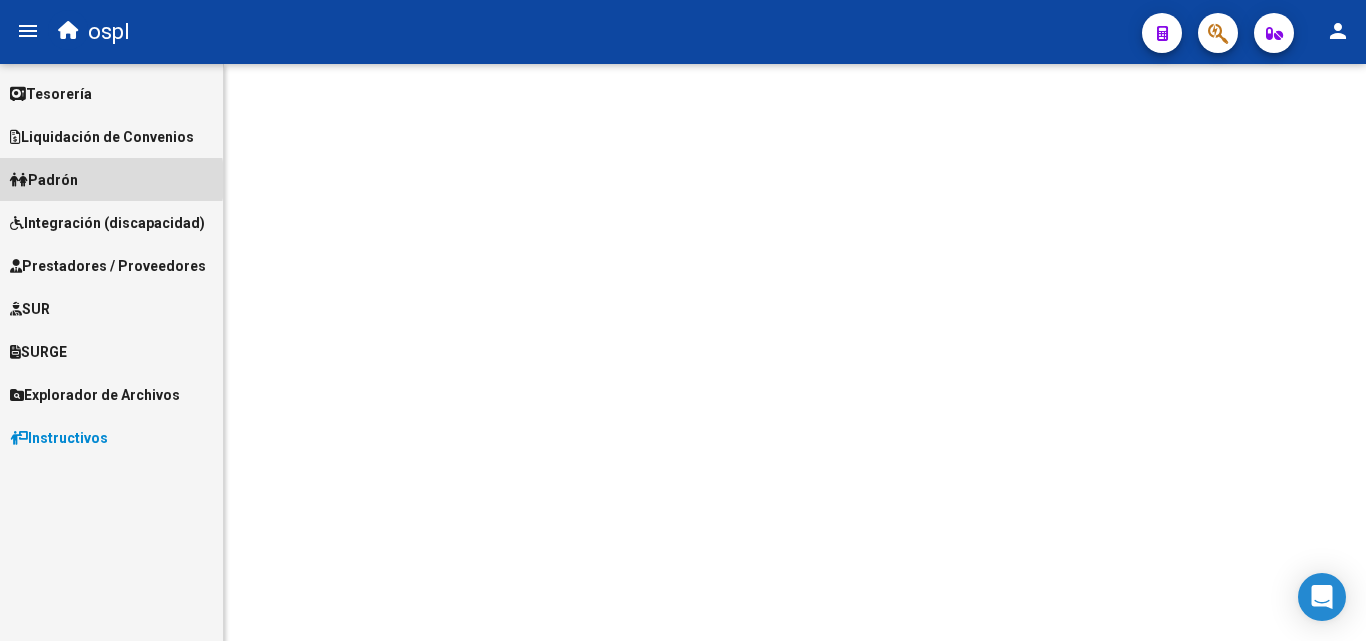 click on "Padrón" at bounding box center (44, 180) 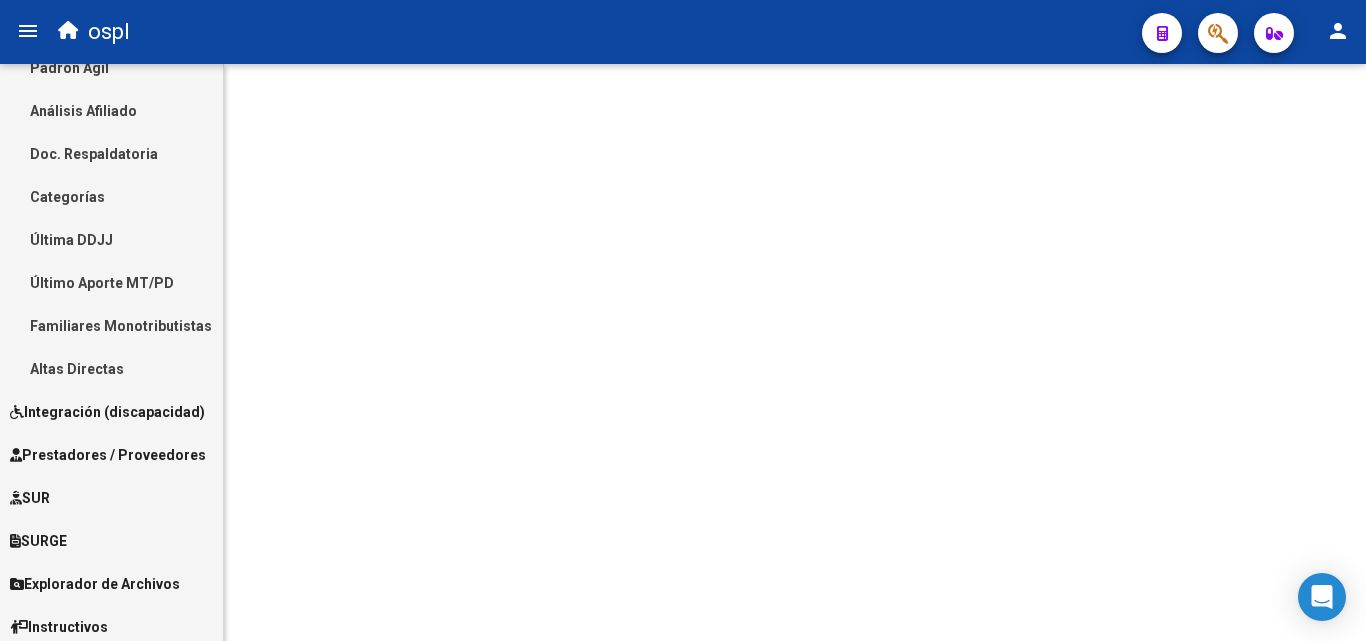 scroll, scrollTop: 291, scrollLeft: 0, axis: vertical 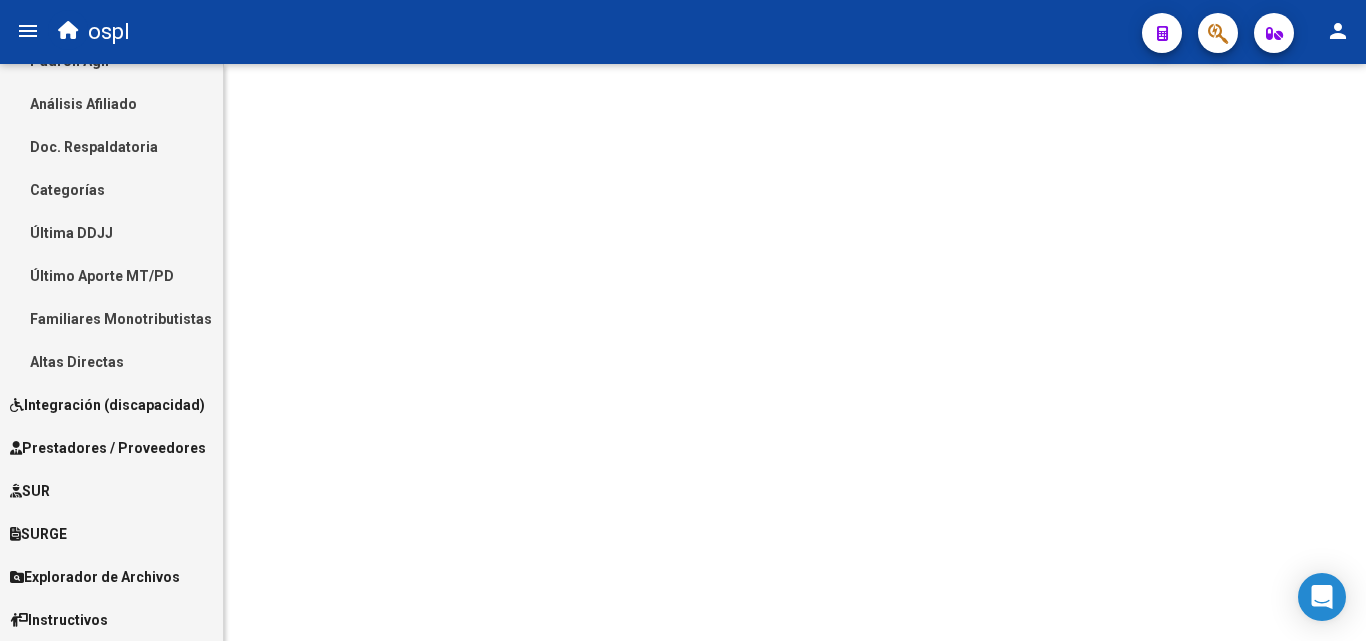 click on "Prestadores / Proveedores" at bounding box center (108, 448) 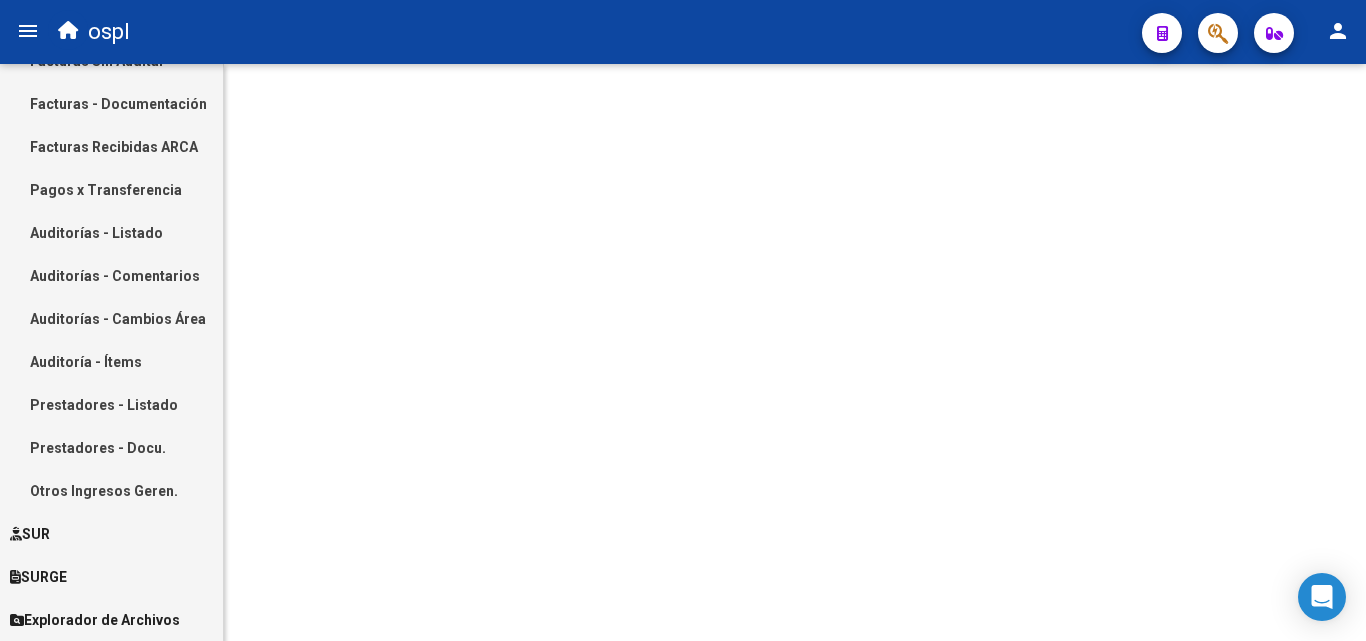 scroll, scrollTop: 191, scrollLeft: 0, axis: vertical 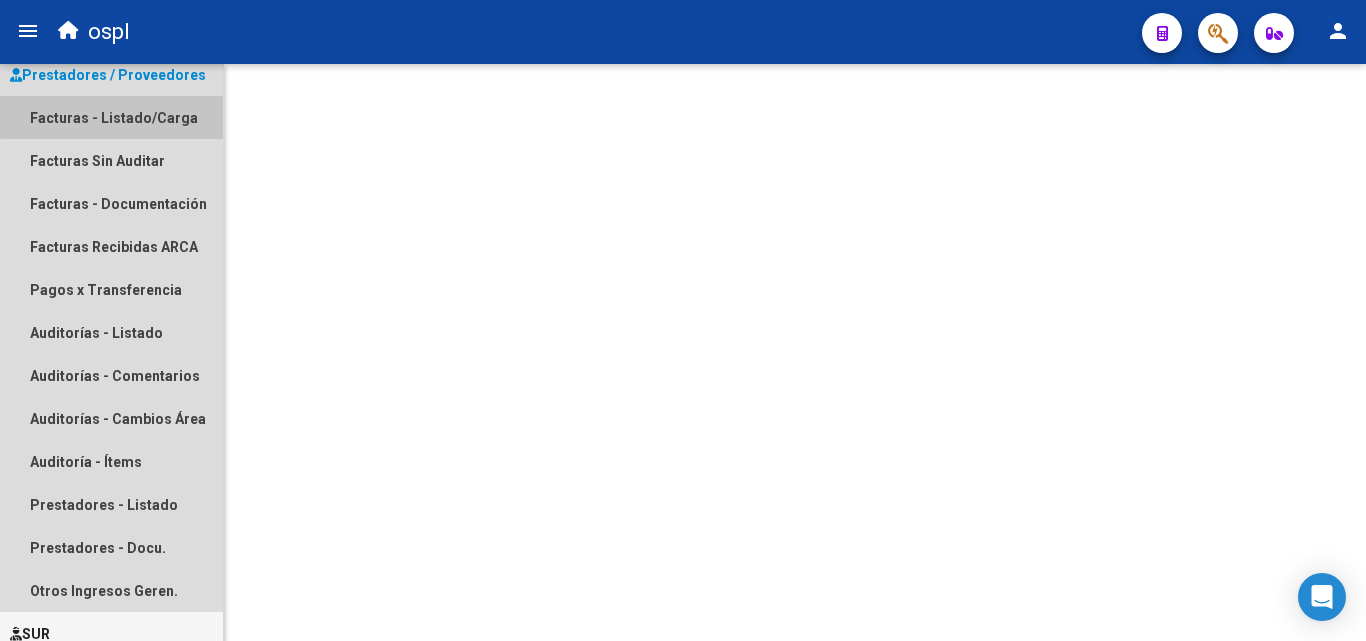 click on "Facturas - Listado/Carga" at bounding box center (111, 117) 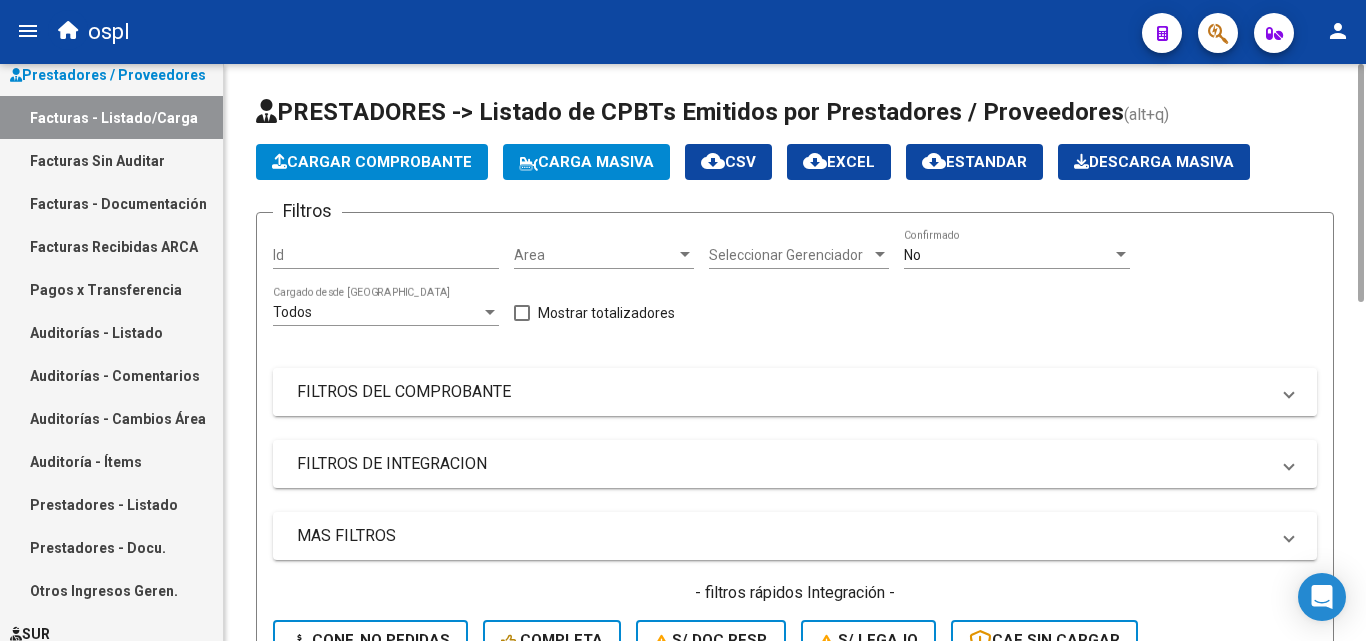 click on "FILTROS DEL COMPROBANTE" at bounding box center [783, 392] 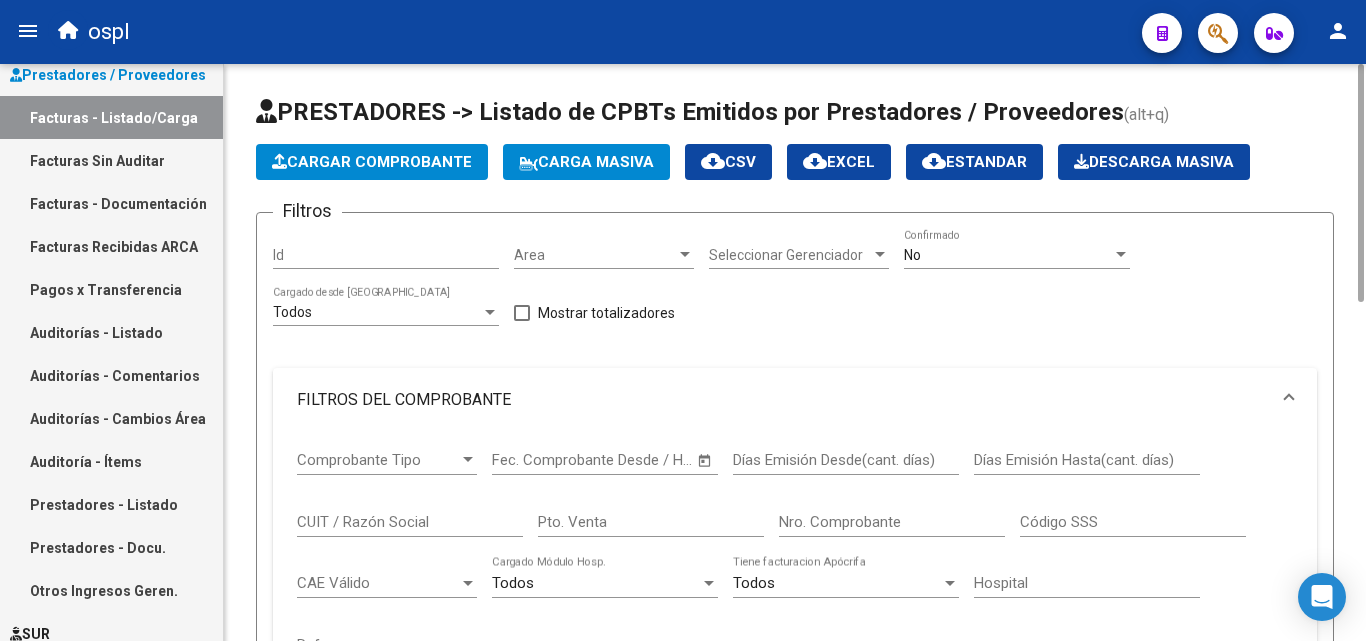 click on "CUIT / Razón Social" at bounding box center [410, 522] 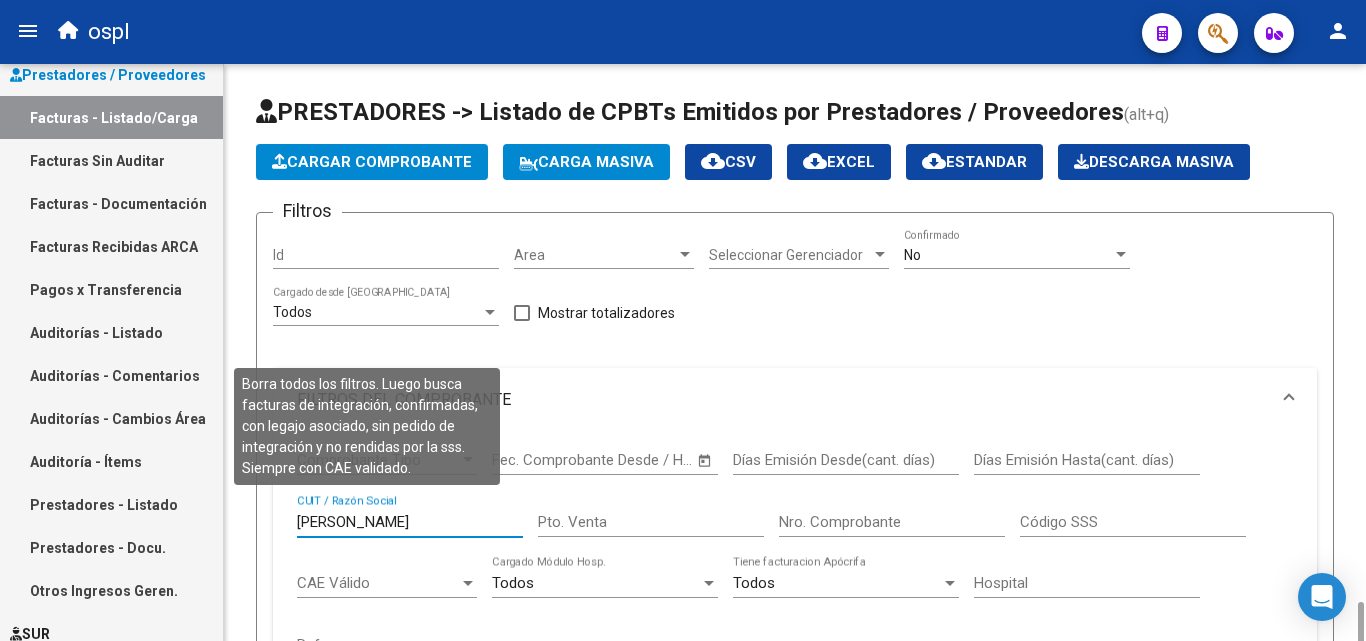 scroll, scrollTop: 400, scrollLeft: 0, axis: vertical 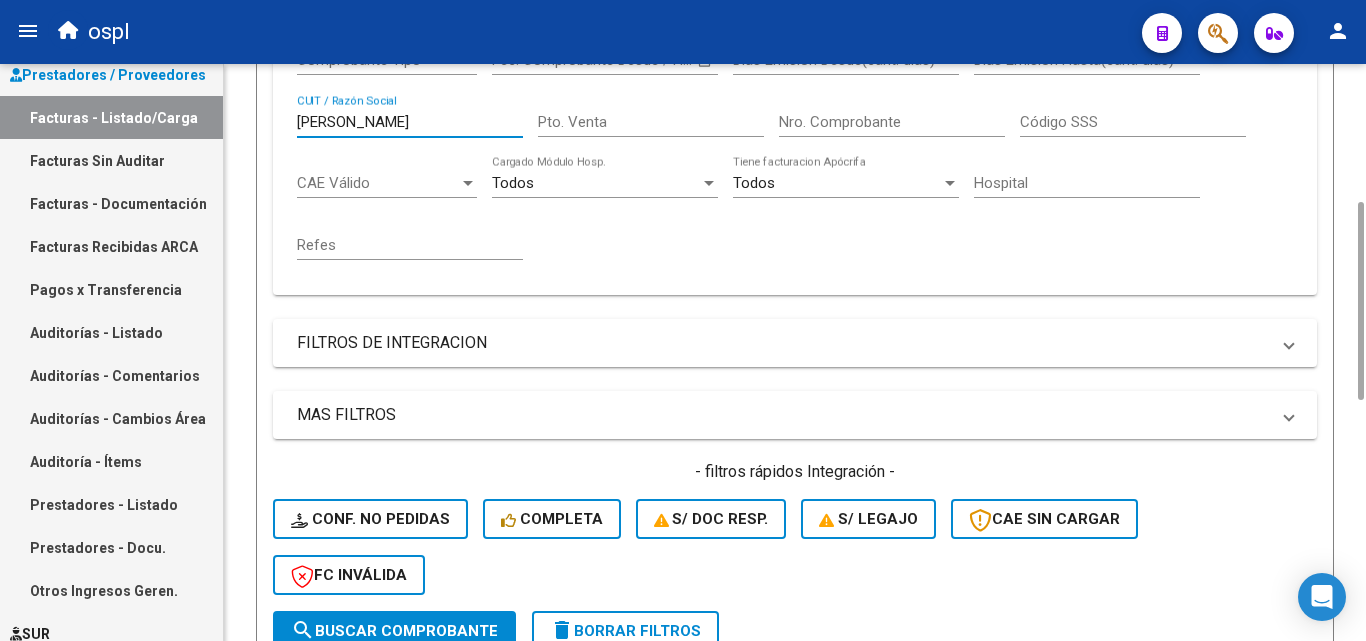 click on "search  Buscar Comprobante" 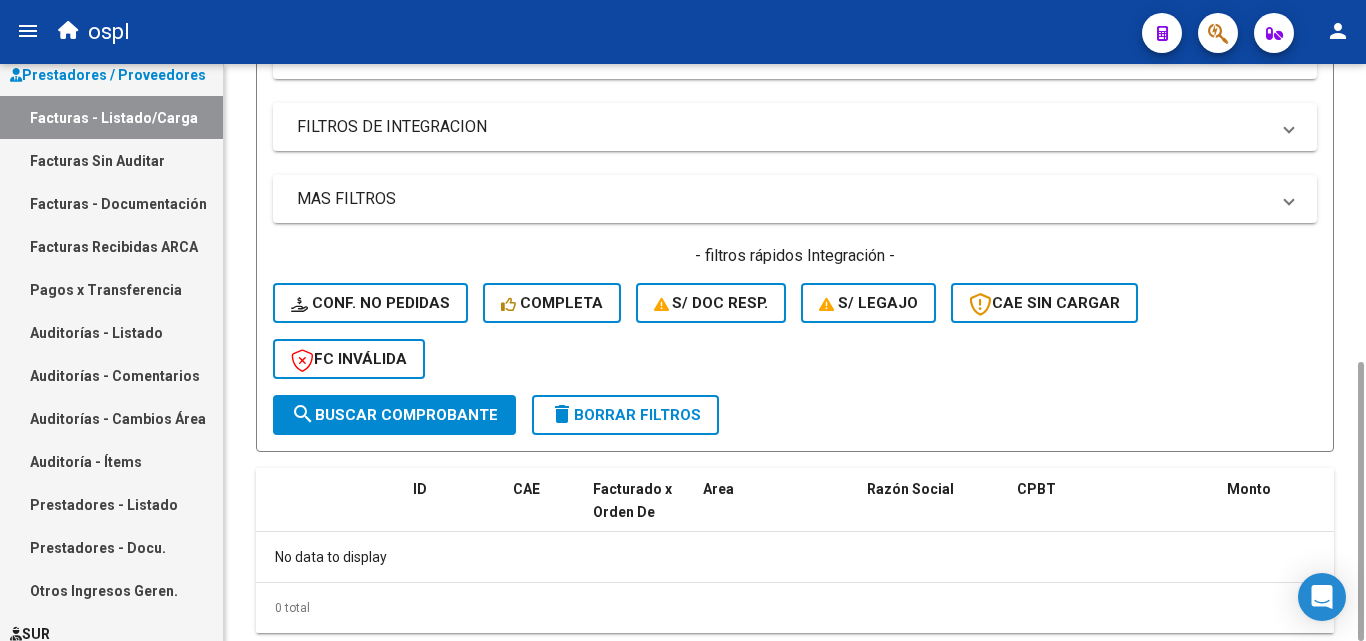scroll, scrollTop: 0, scrollLeft: 0, axis: both 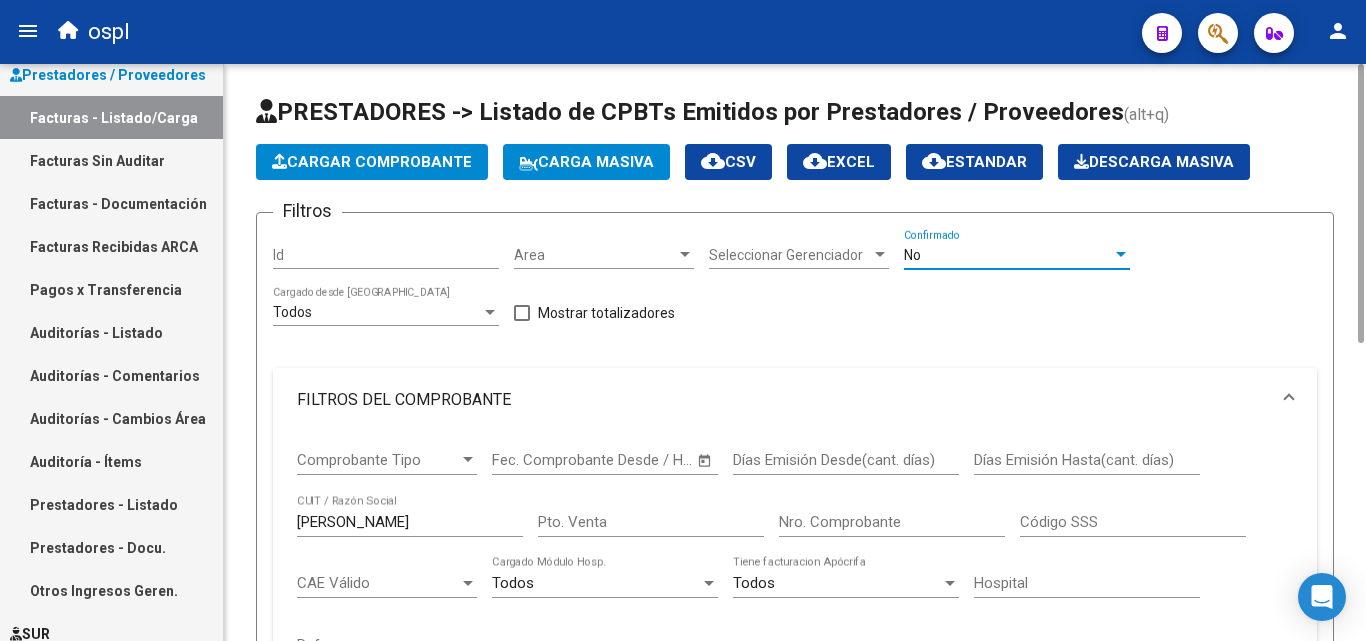 click on "No" at bounding box center (1008, 255) 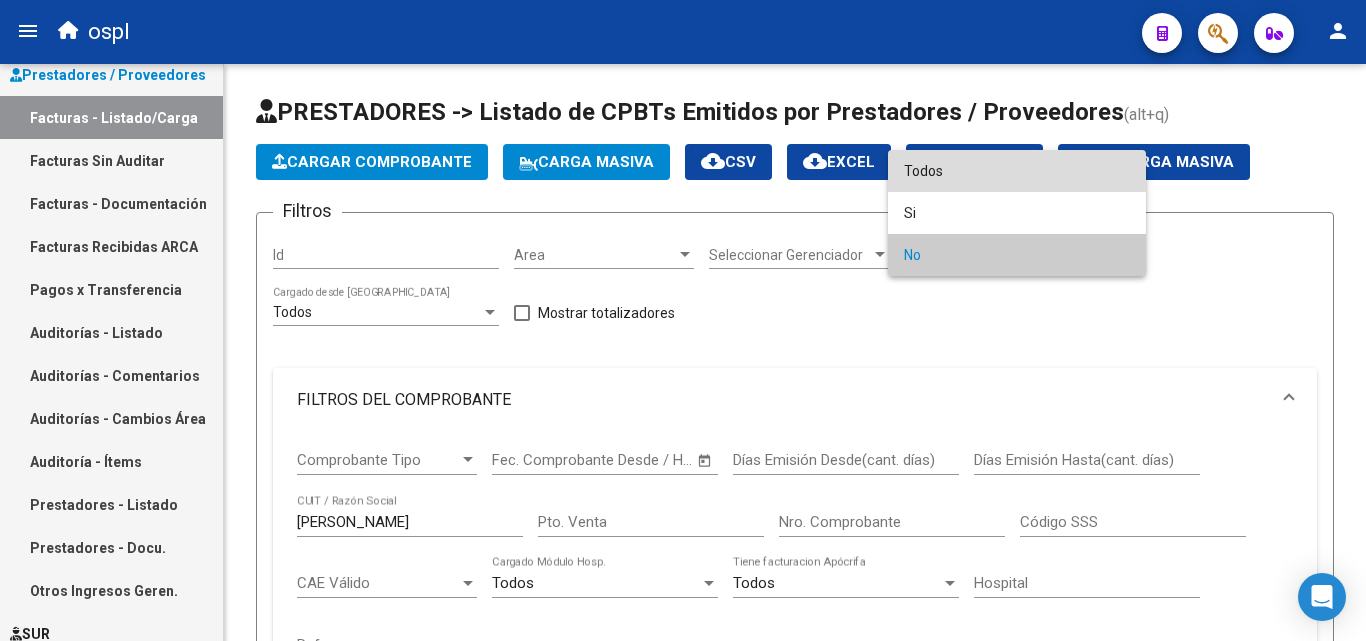 click on "Todos" at bounding box center (1017, 171) 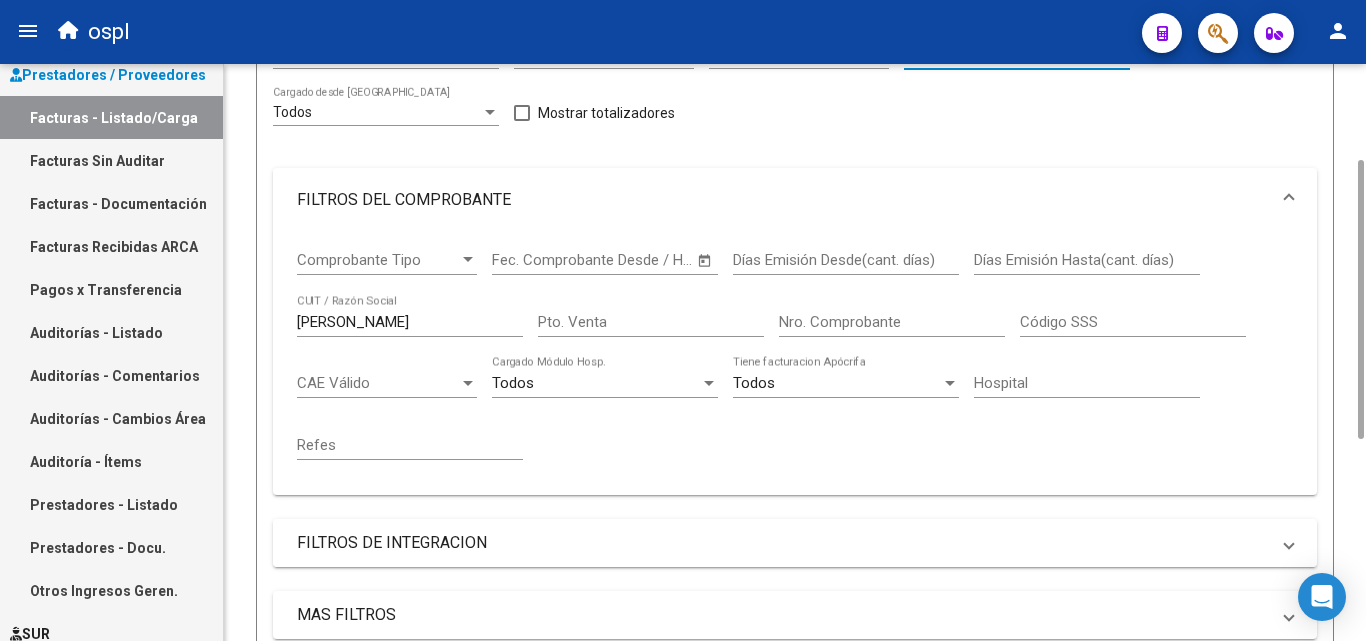 scroll, scrollTop: 600, scrollLeft: 0, axis: vertical 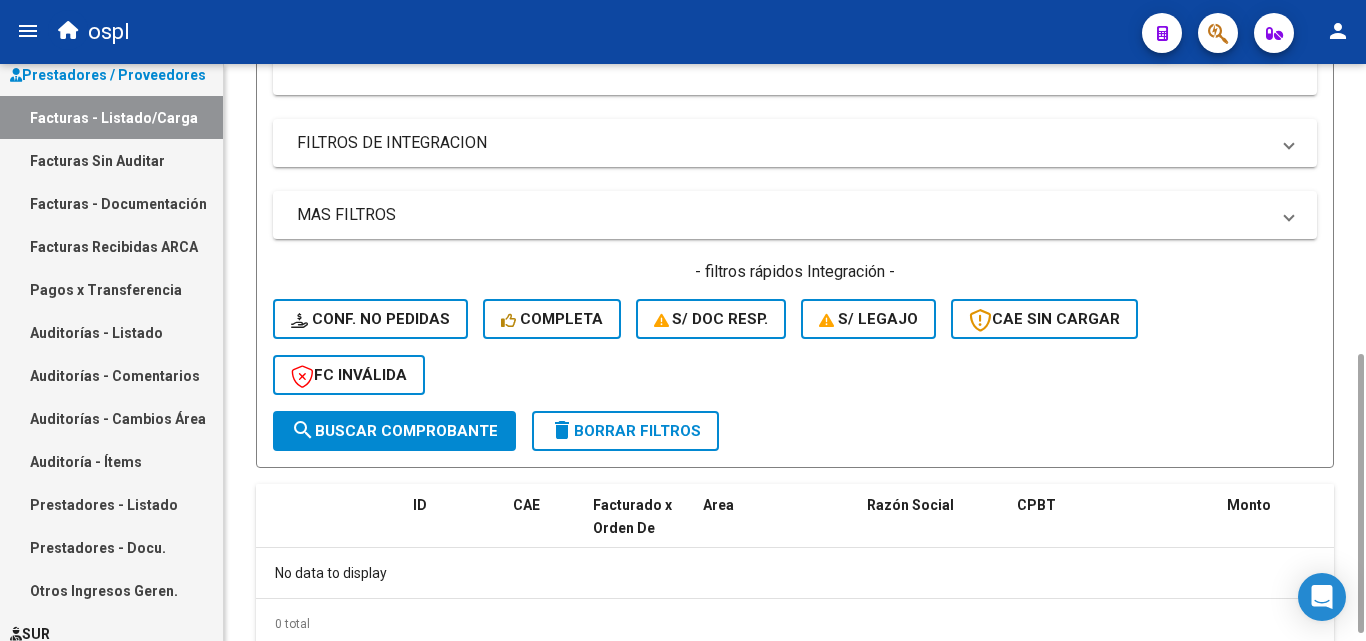 click on "search  Buscar Comprobante" 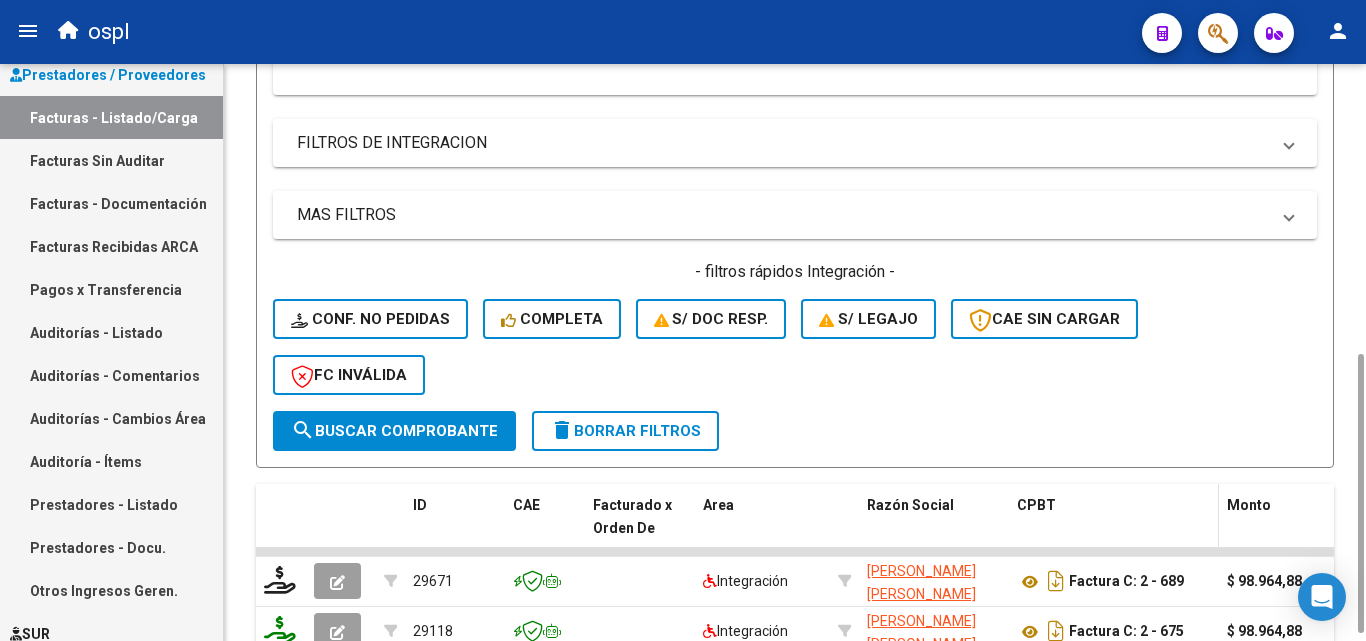 scroll, scrollTop: 800, scrollLeft: 0, axis: vertical 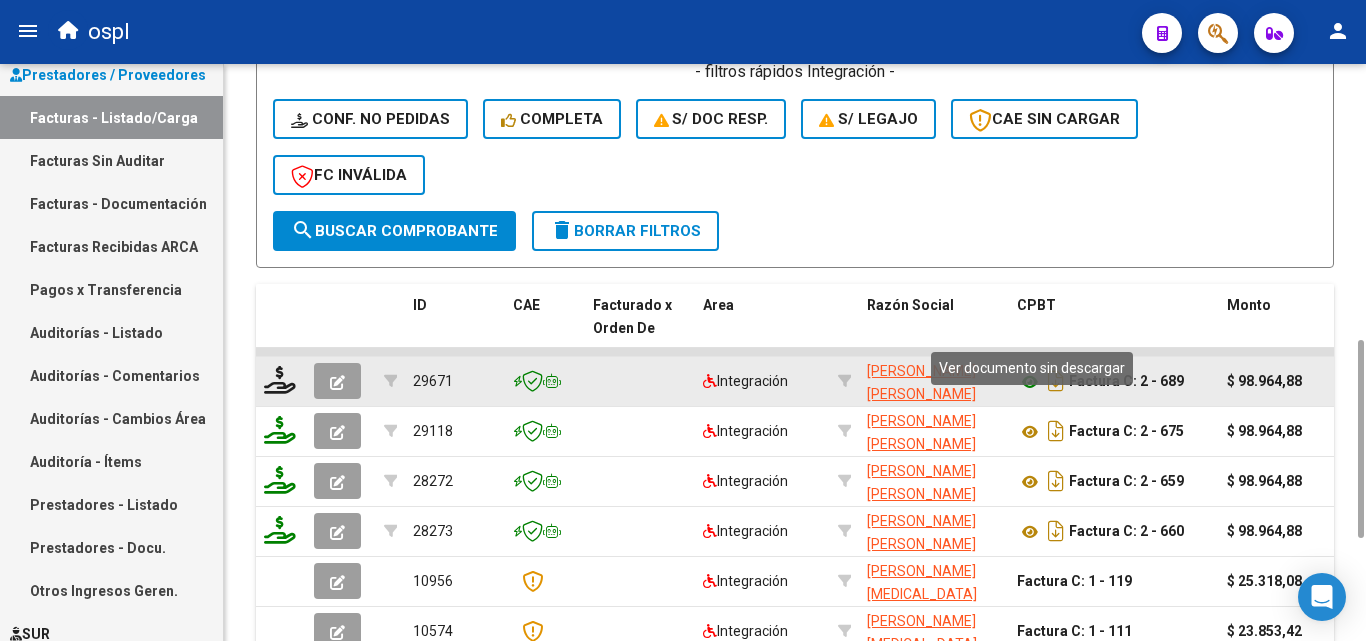 click 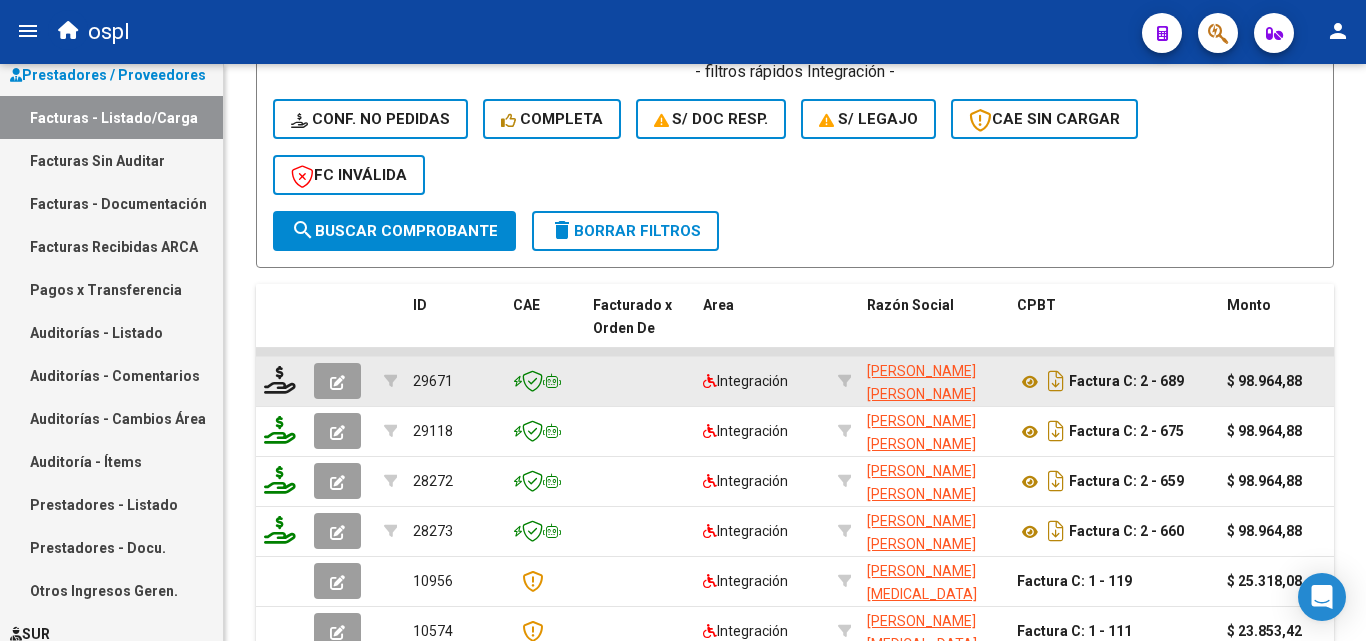 scroll, scrollTop: 200, scrollLeft: 0, axis: vertical 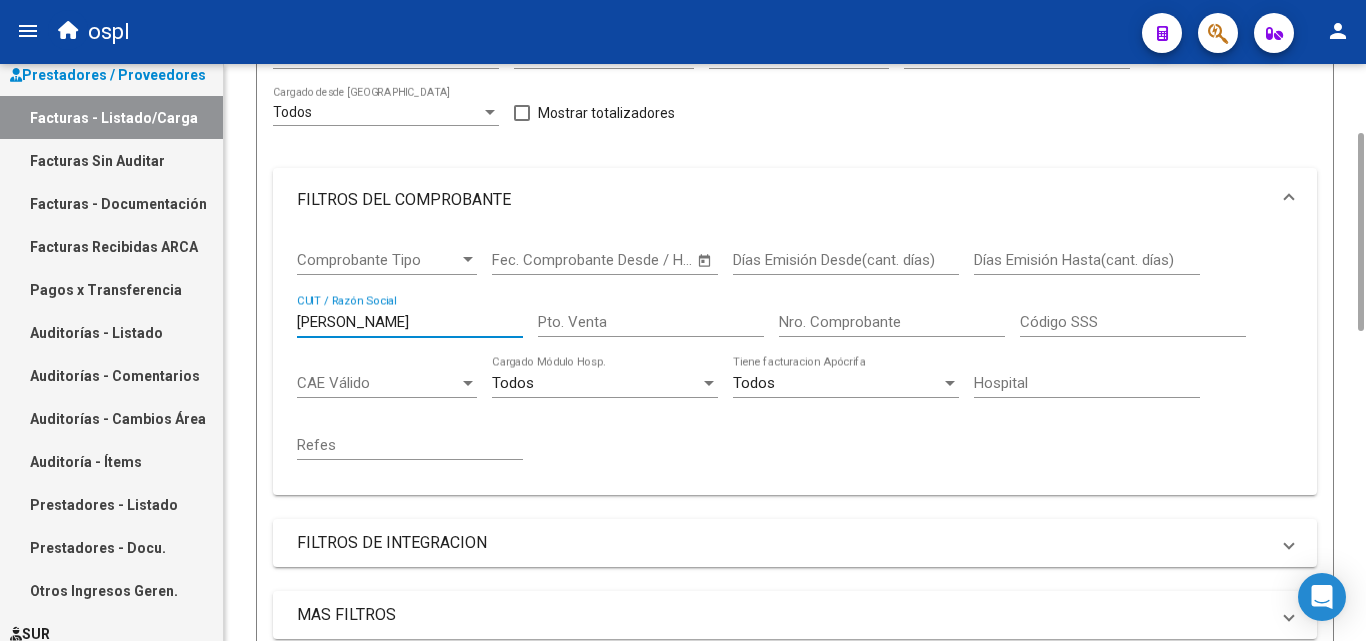 drag, startPoint x: 408, startPoint y: 319, endPoint x: 134, endPoint y: 288, distance: 275.74808 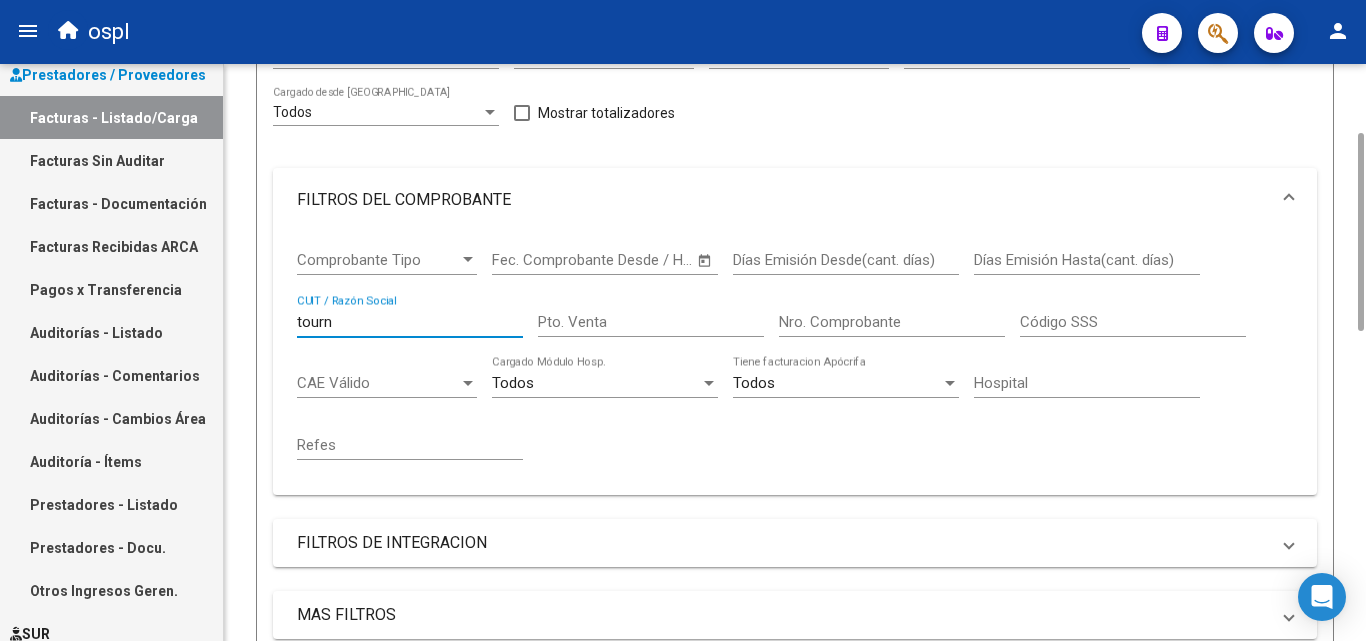 scroll, scrollTop: 600, scrollLeft: 0, axis: vertical 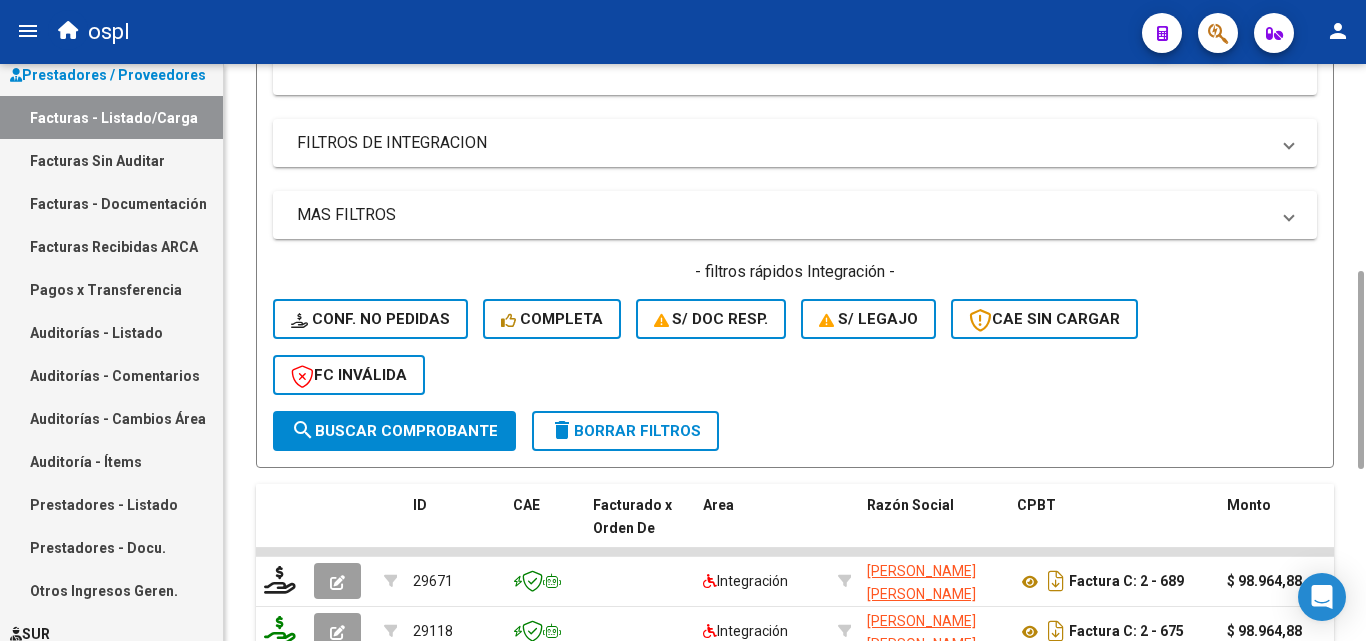 click on "search  Buscar Comprobante" 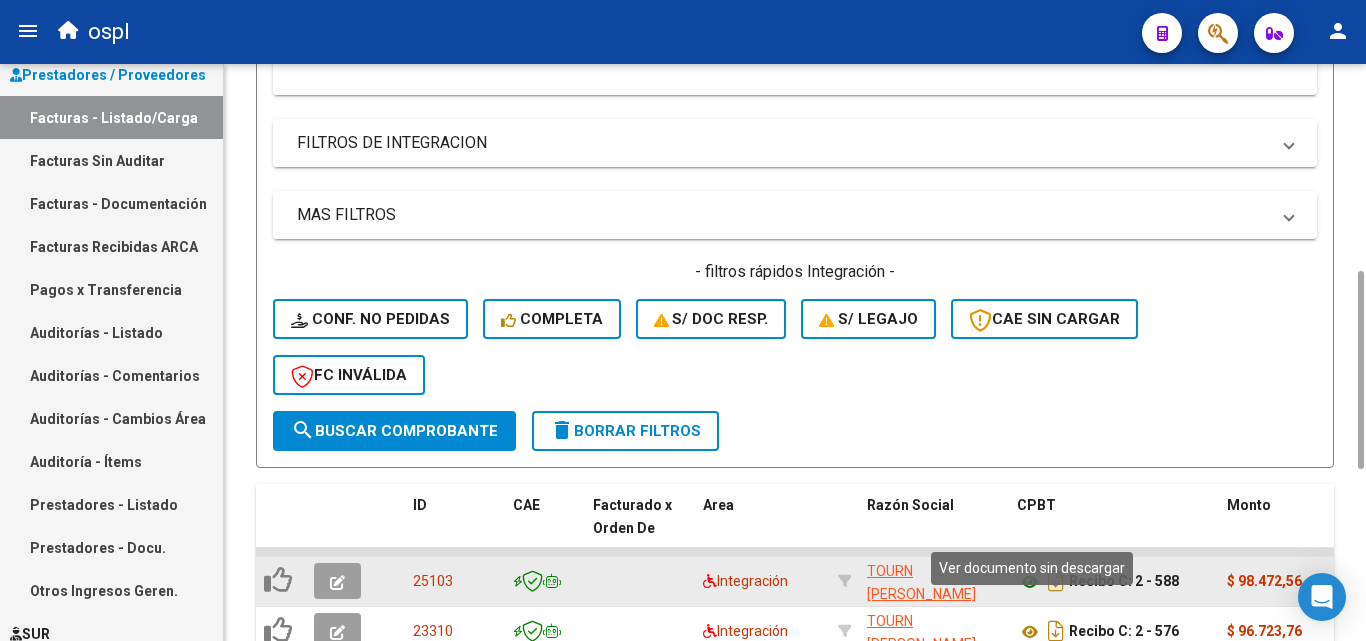 click 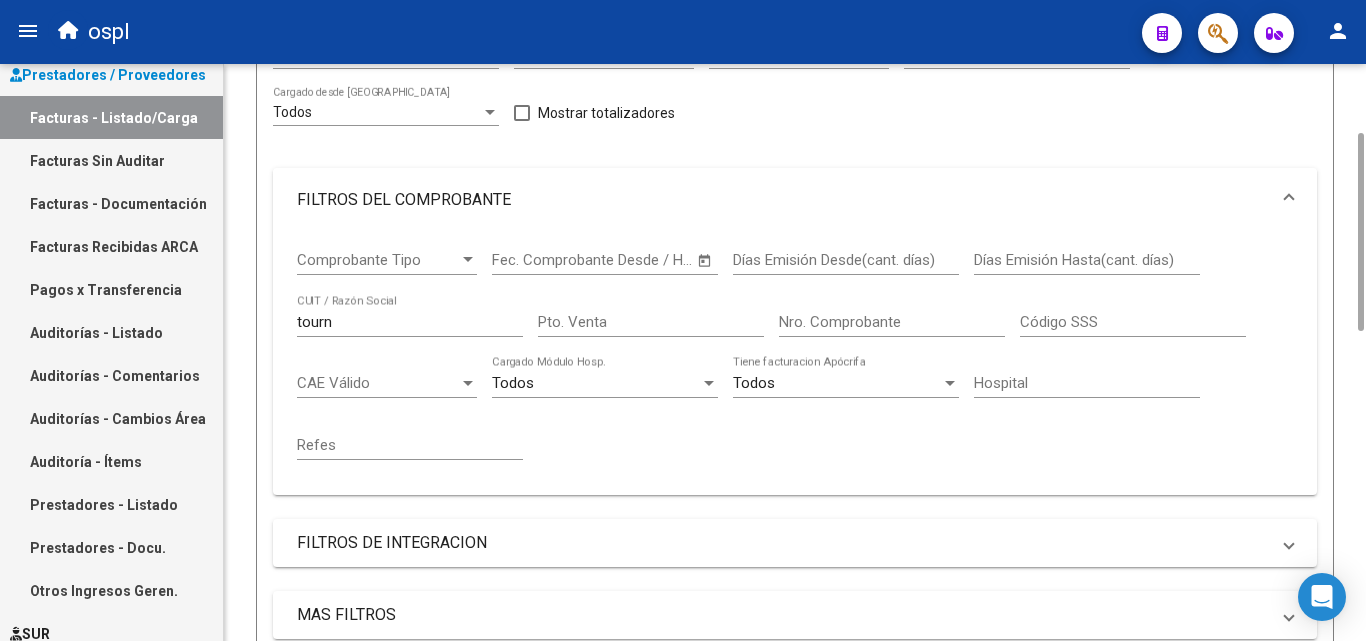 scroll, scrollTop: 0, scrollLeft: 0, axis: both 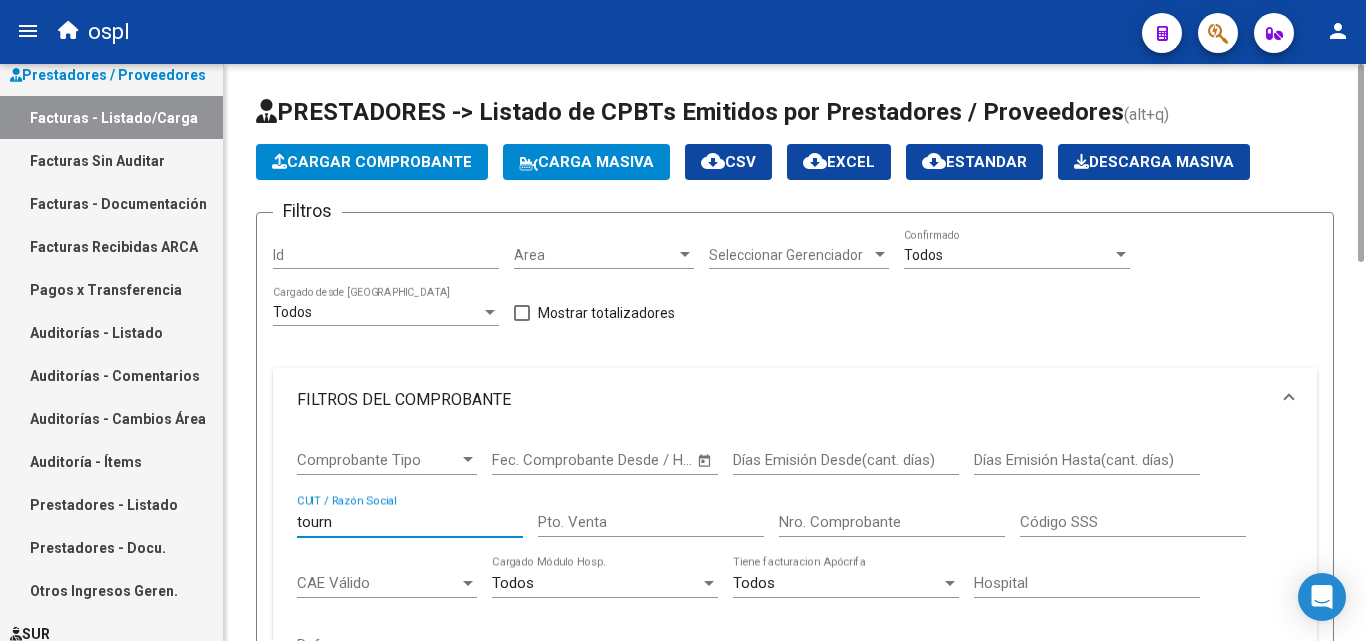drag, startPoint x: 275, startPoint y: 517, endPoint x: 161, endPoint y: 498, distance: 115.57249 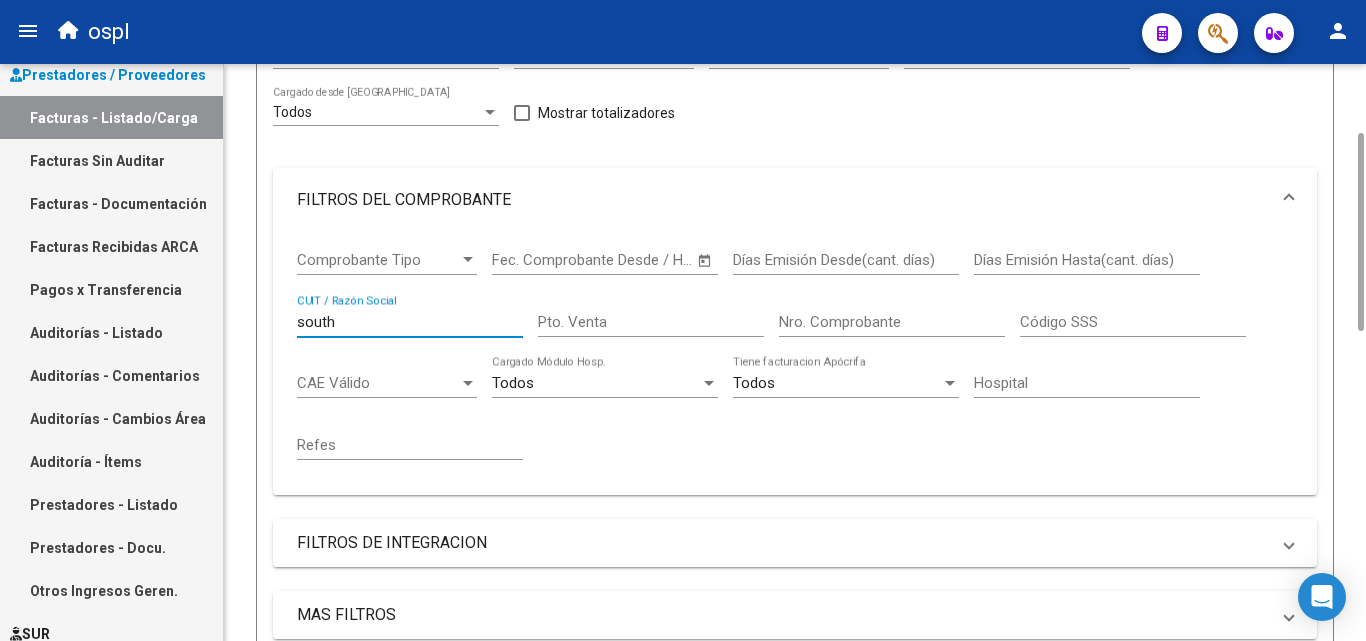 scroll, scrollTop: 600, scrollLeft: 0, axis: vertical 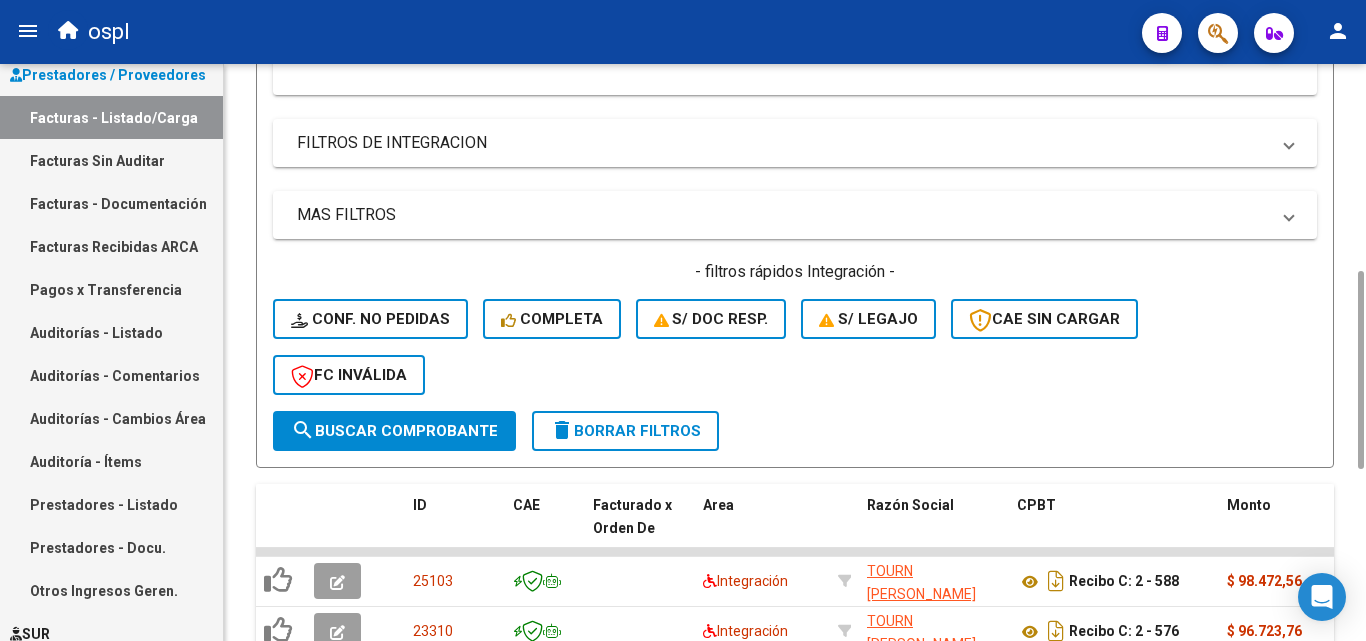 click on "search  Buscar Comprobante" 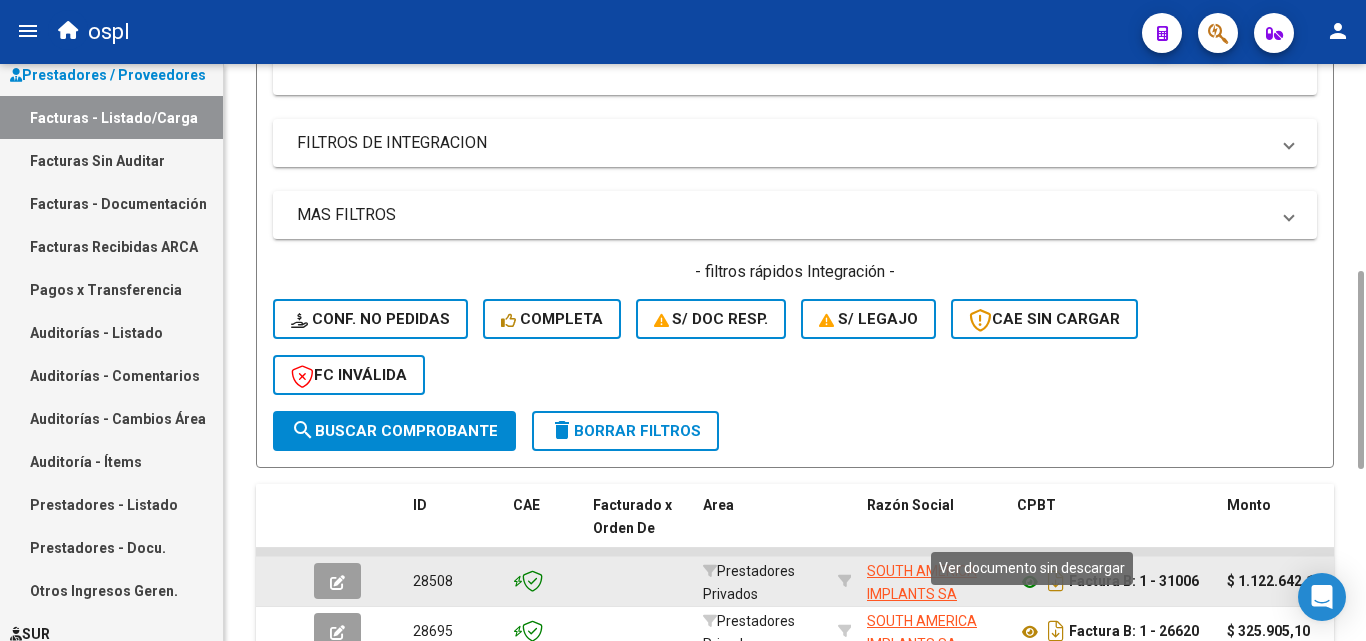 click 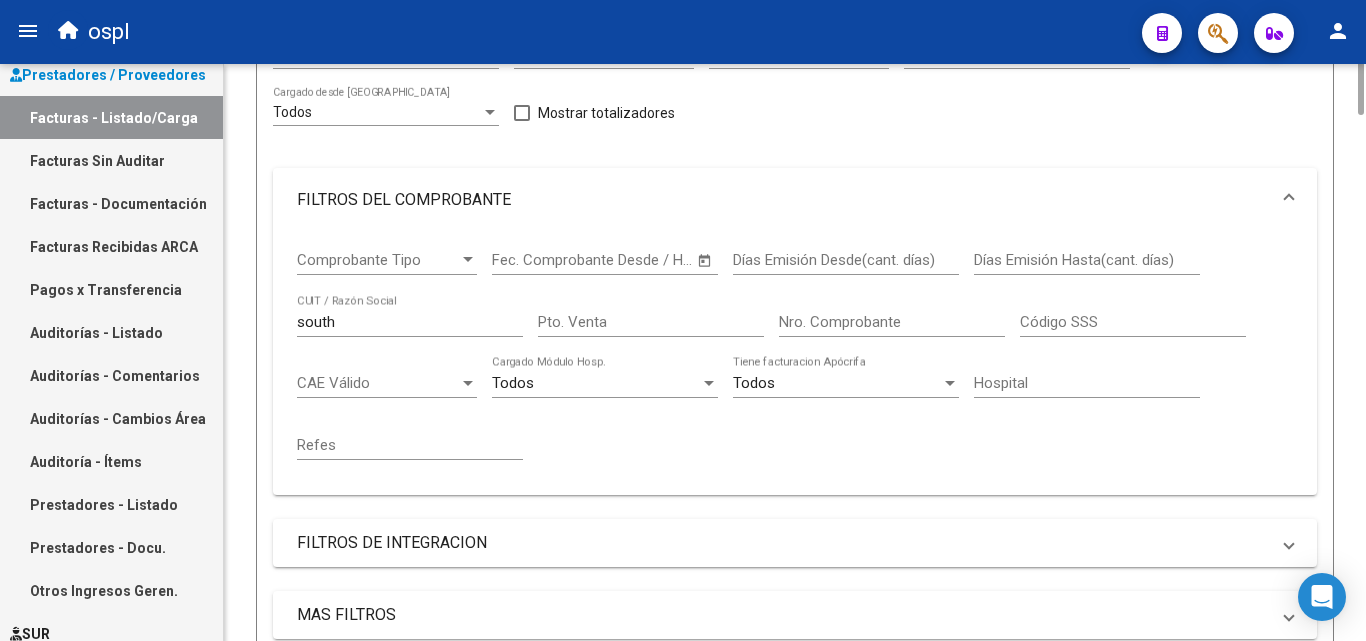 scroll, scrollTop: 0, scrollLeft: 0, axis: both 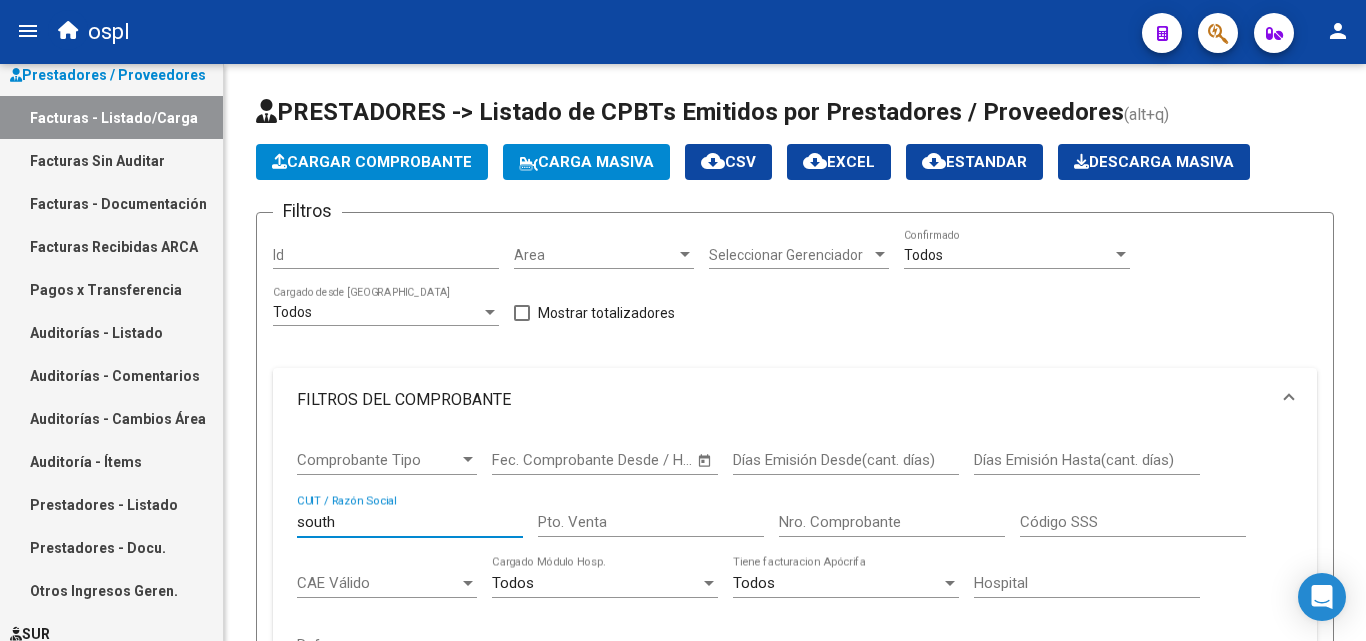 drag, startPoint x: 344, startPoint y: 520, endPoint x: 0, endPoint y: 450, distance: 351.04987 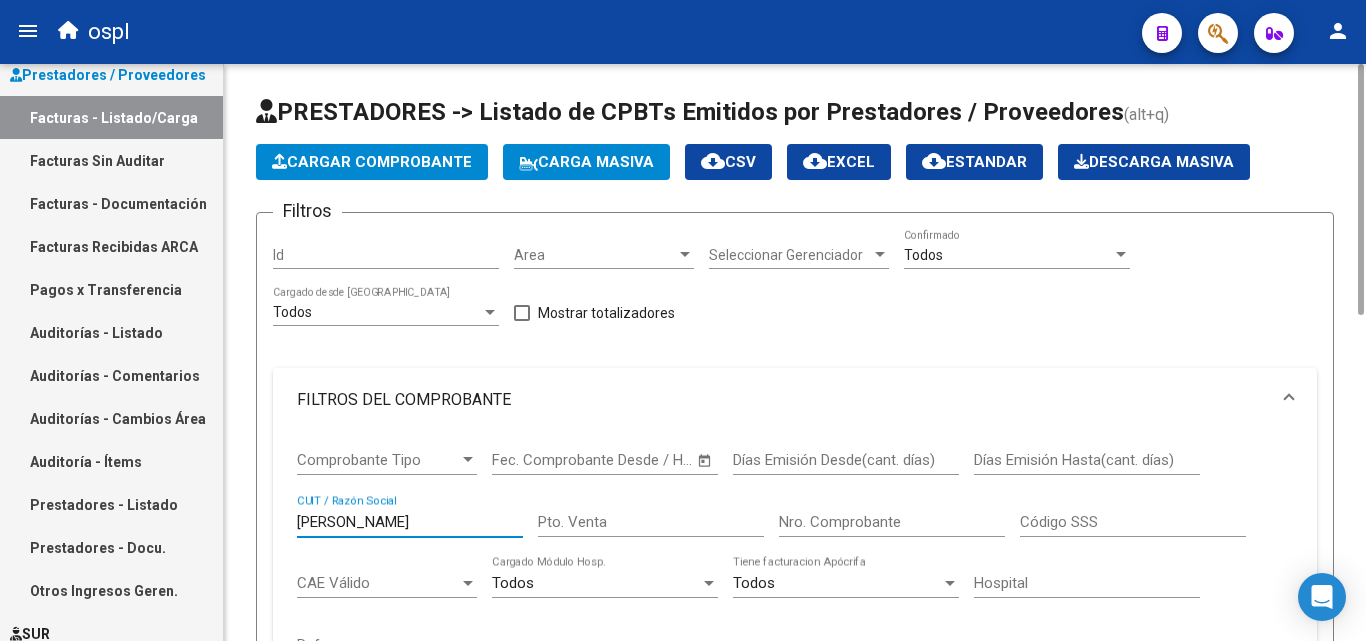 scroll, scrollTop: 400, scrollLeft: 0, axis: vertical 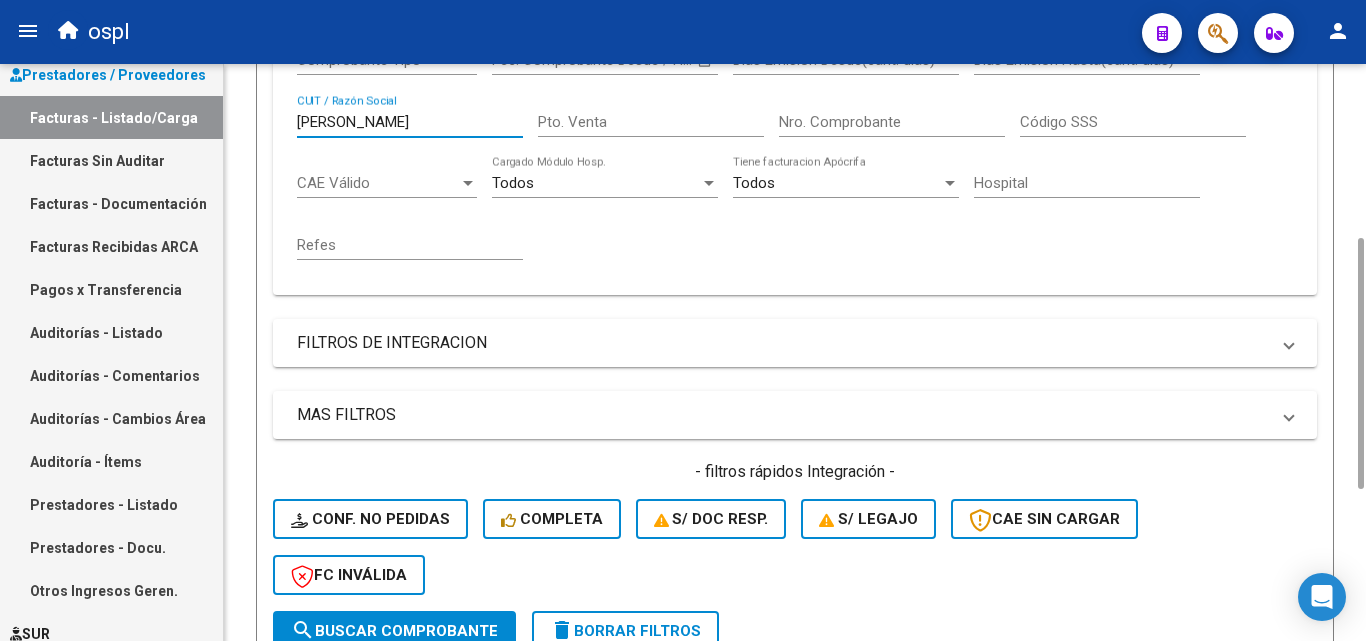 click on "search  Buscar Comprobante" 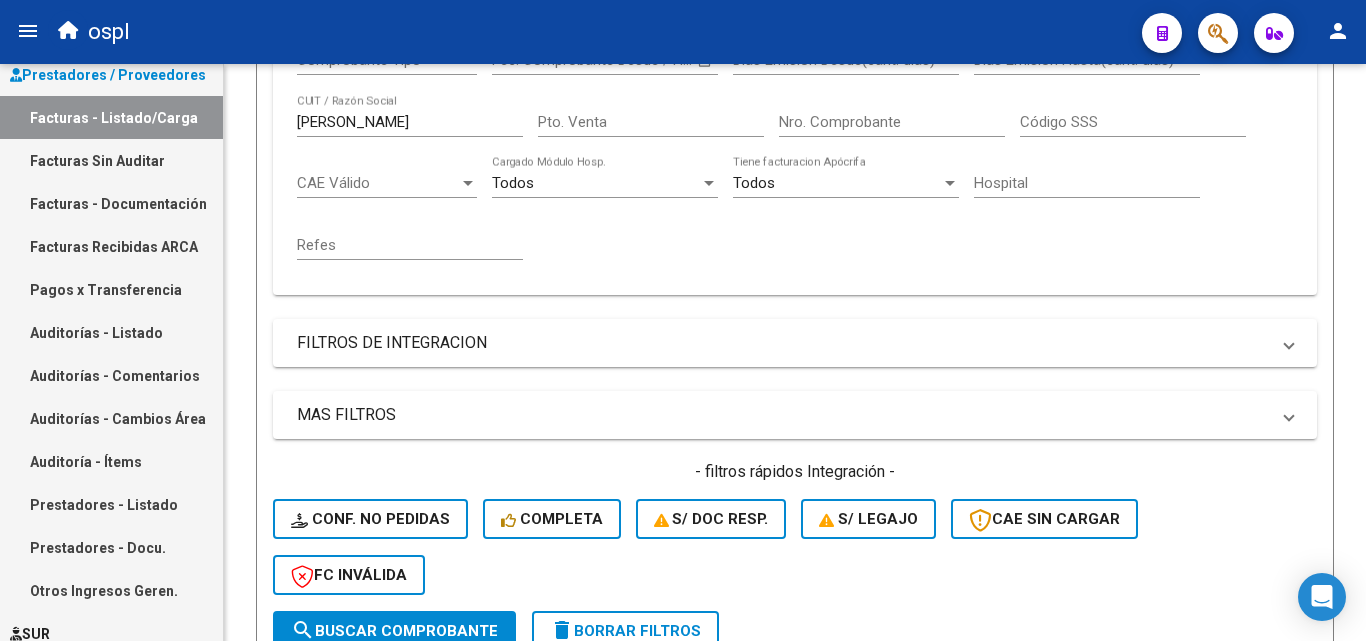 scroll, scrollTop: 800, scrollLeft: 0, axis: vertical 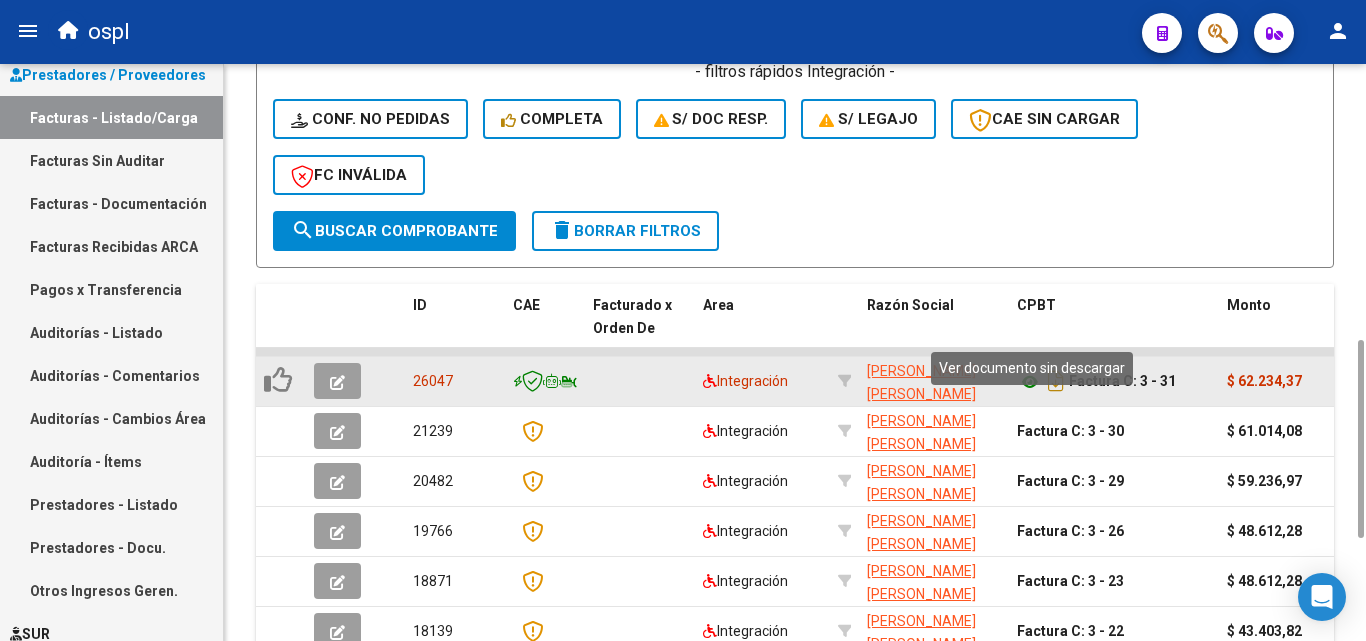 click 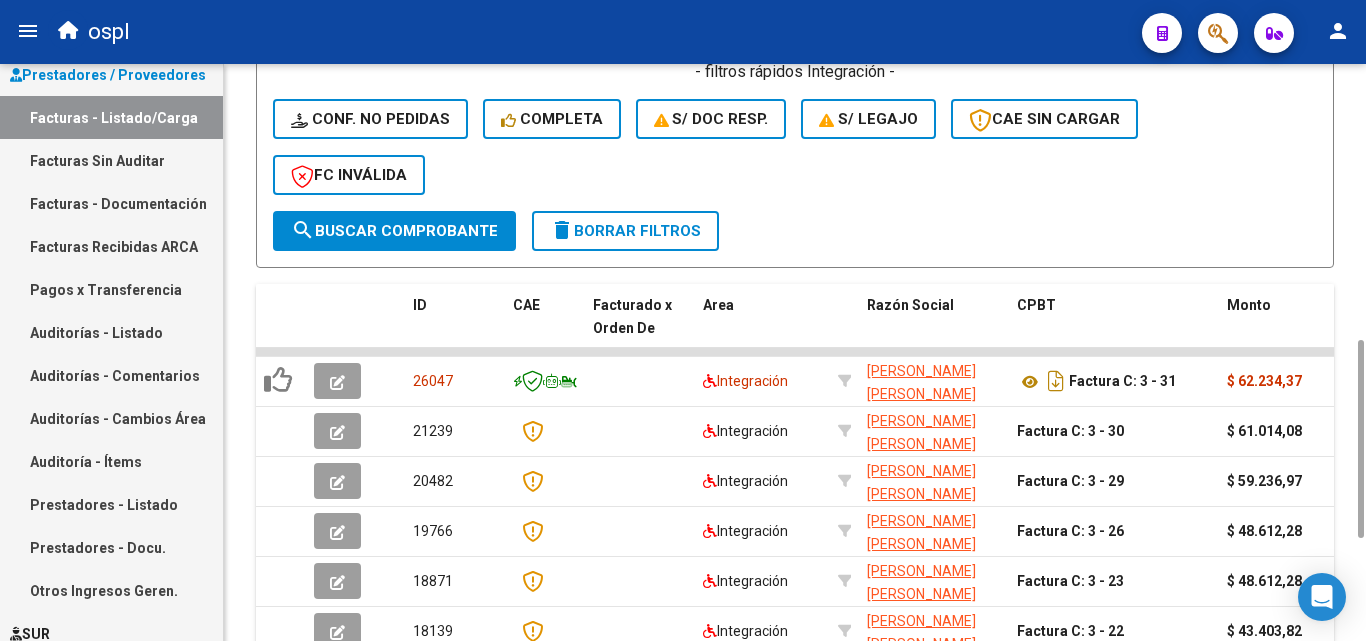 scroll, scrollTop: 0, scrollLeft: 0, axis: both 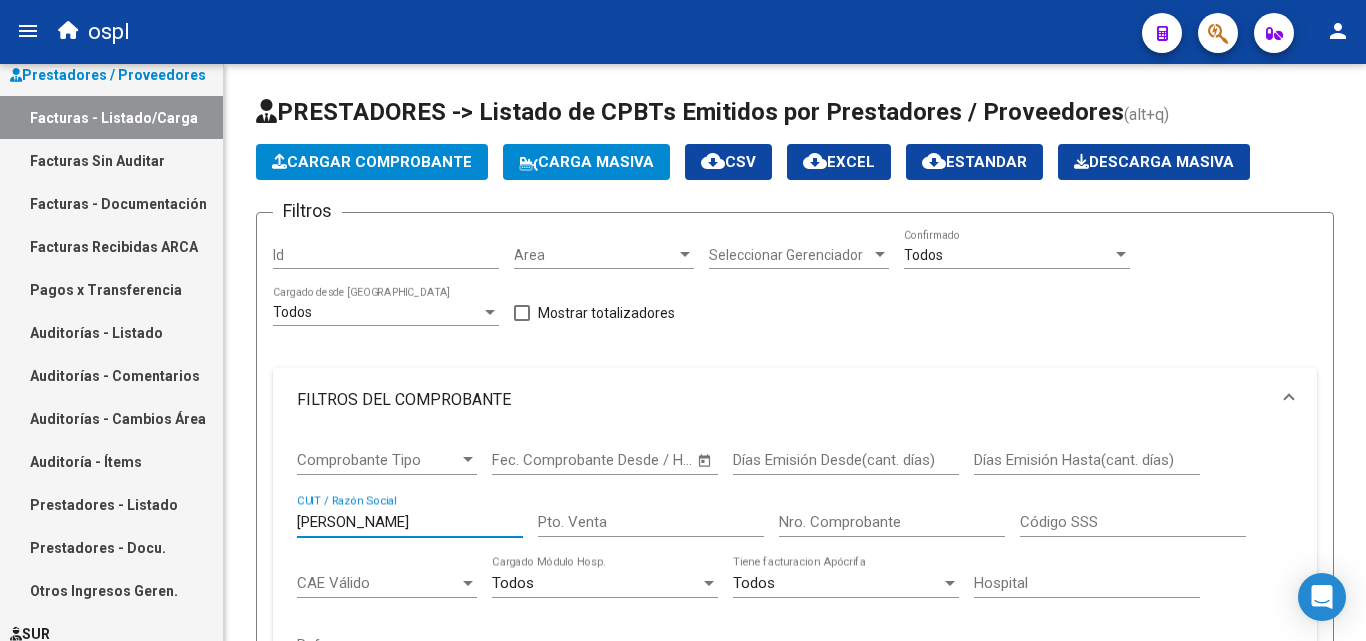 drag, startPoint x: 367, startPoint y: 520, endPoint x: 70, endPoint y: 487, distance: 298.8277 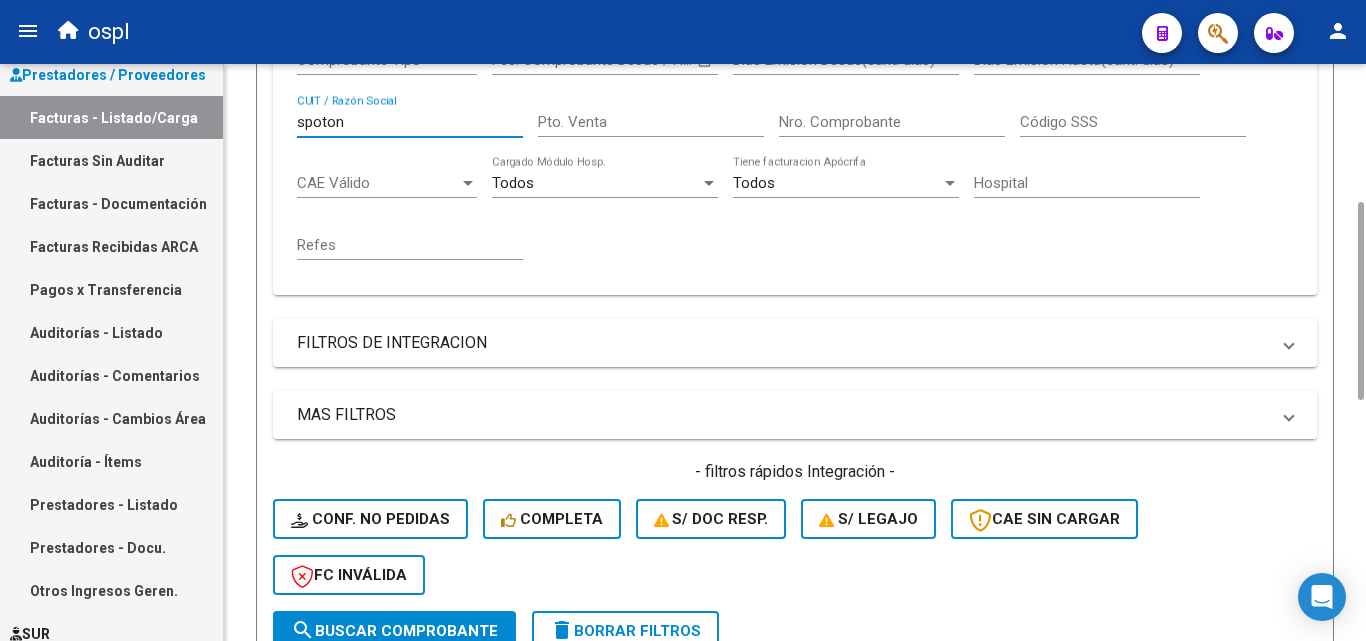 scroll, scrollTop: 600, scrollLeft: 0, axis: vertical 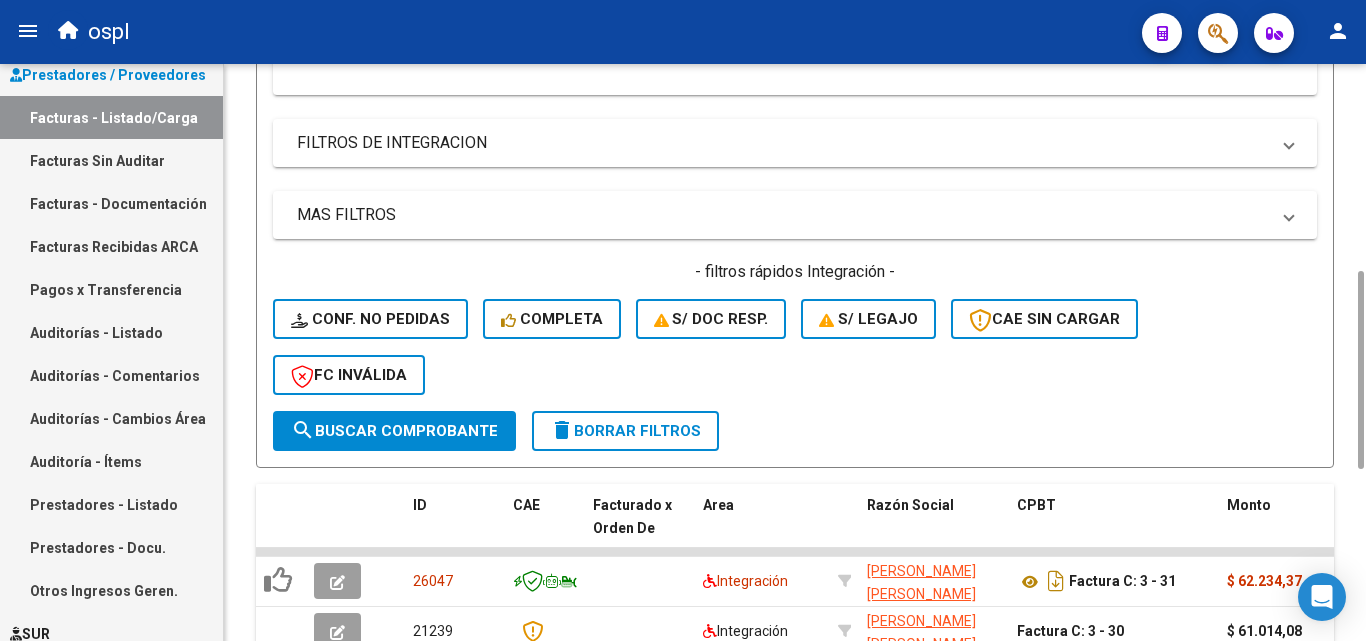 click on "search  Buscar Comprobante" 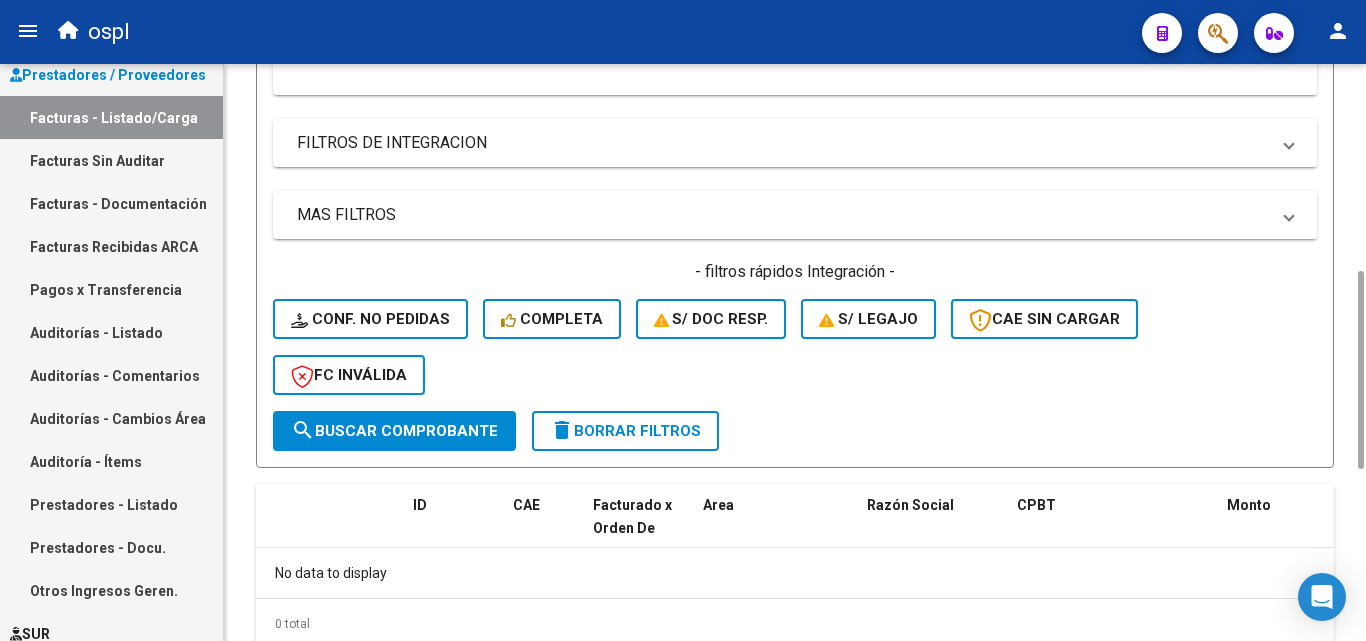 scroll, scrollTop: 0, scrollLeft: 0, axis: both 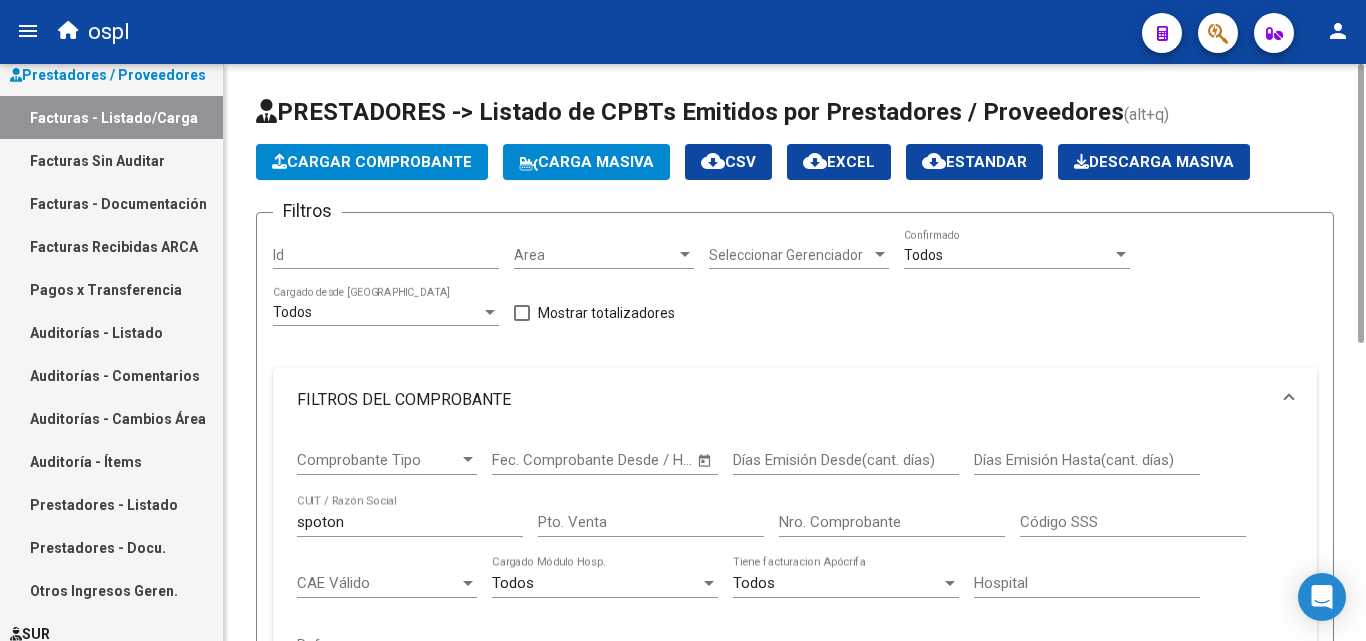 click on "spoton" at bounding box center [410, 522] 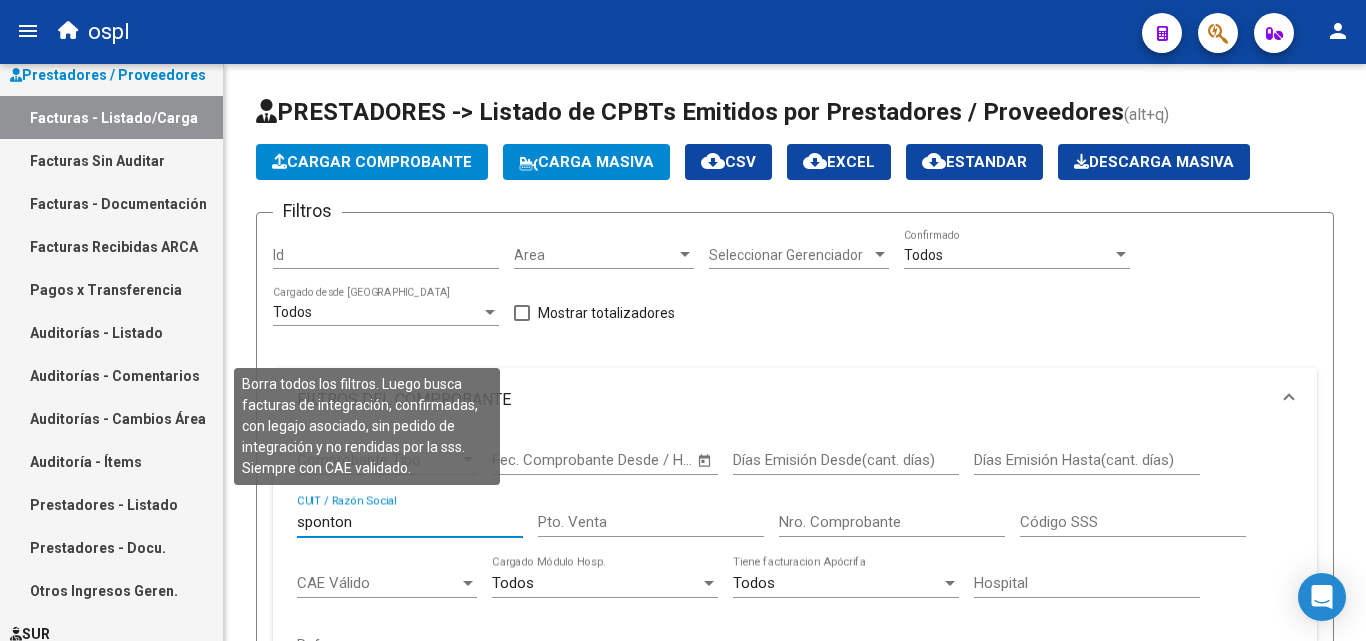 scroll, scrollTop: 400, scrollLeft: 0, axis: vertical 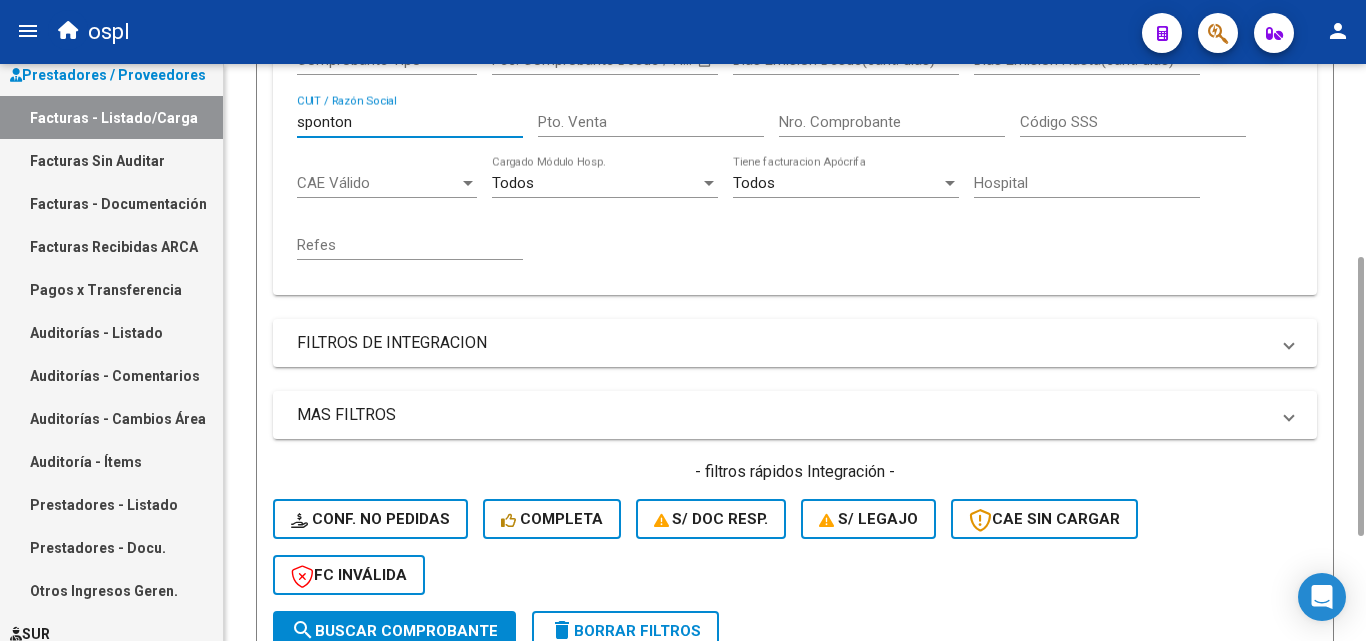 type on "sponton" 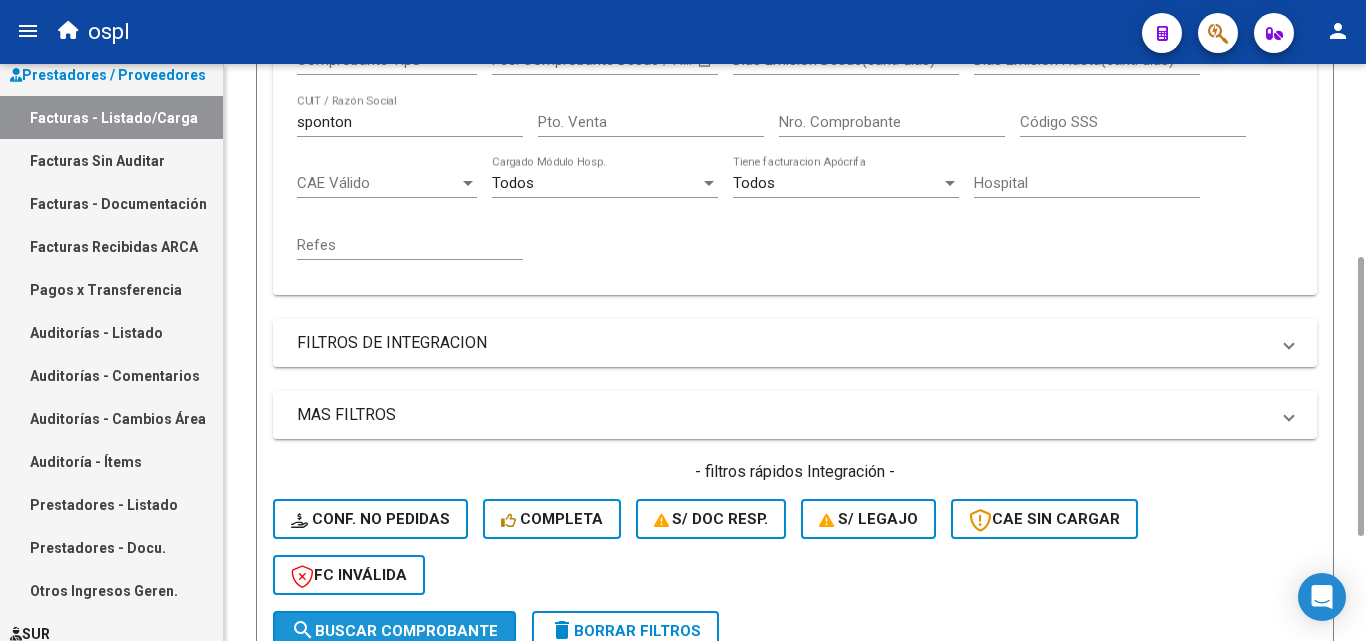 click on "search  Buscar Comprobante" 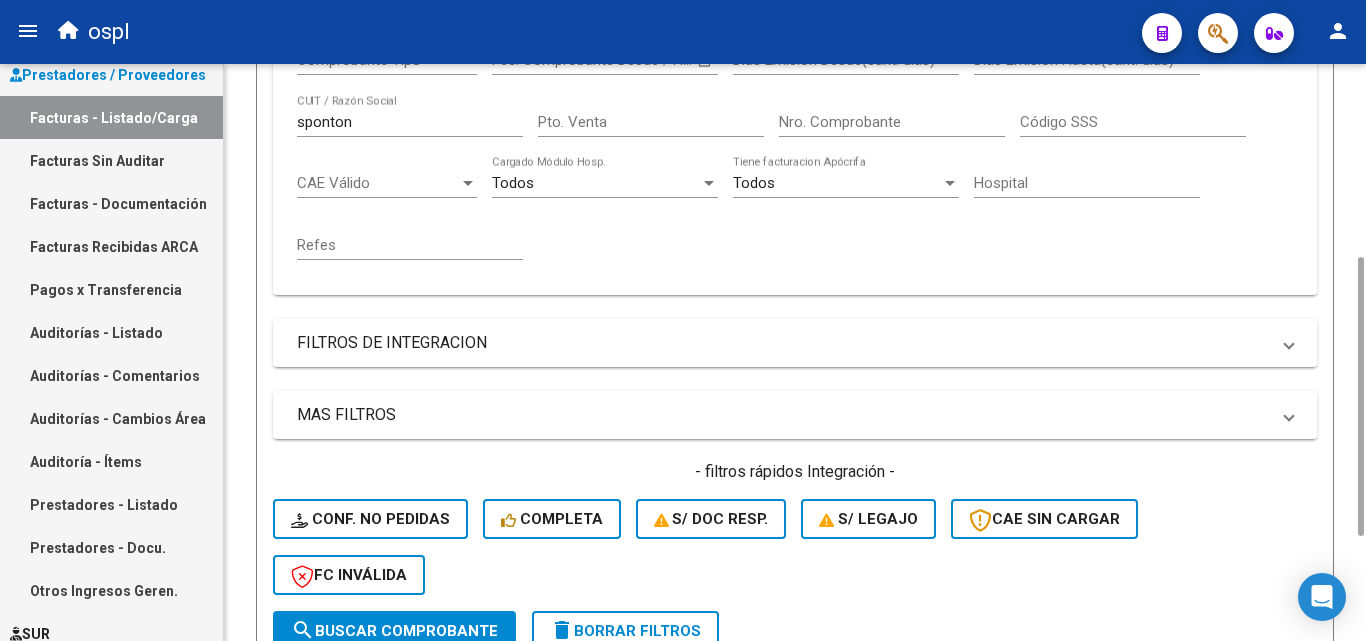 scroll, scrollTop: 697, scrollLeft: 0, axis: vertical 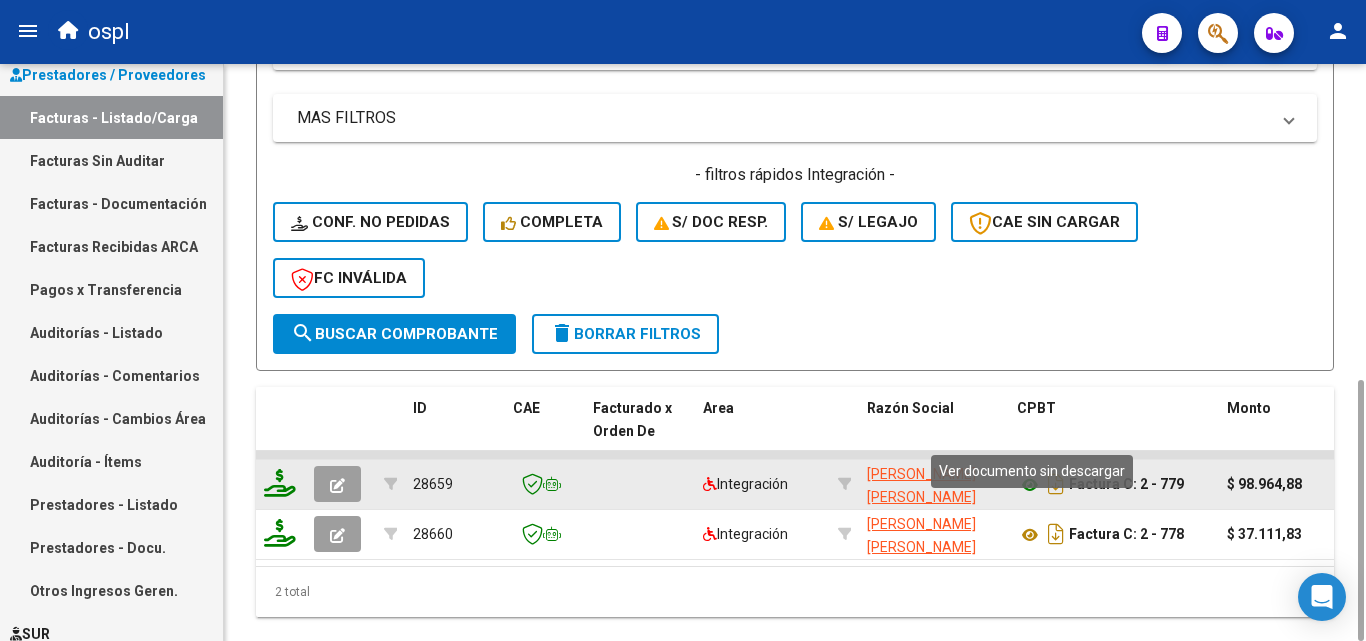 click 